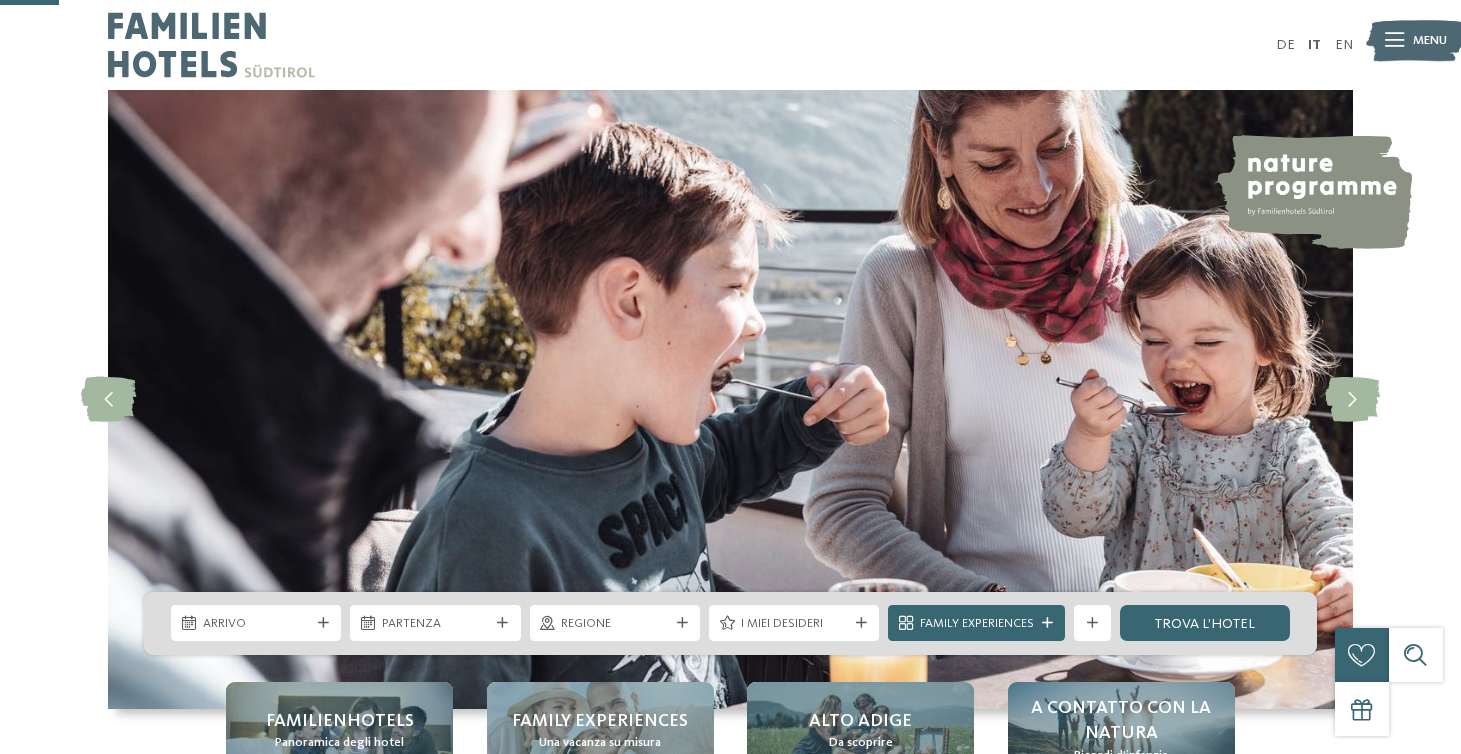 scroll, scrollTop: 531, scrollLeft: 0, axis: vertical 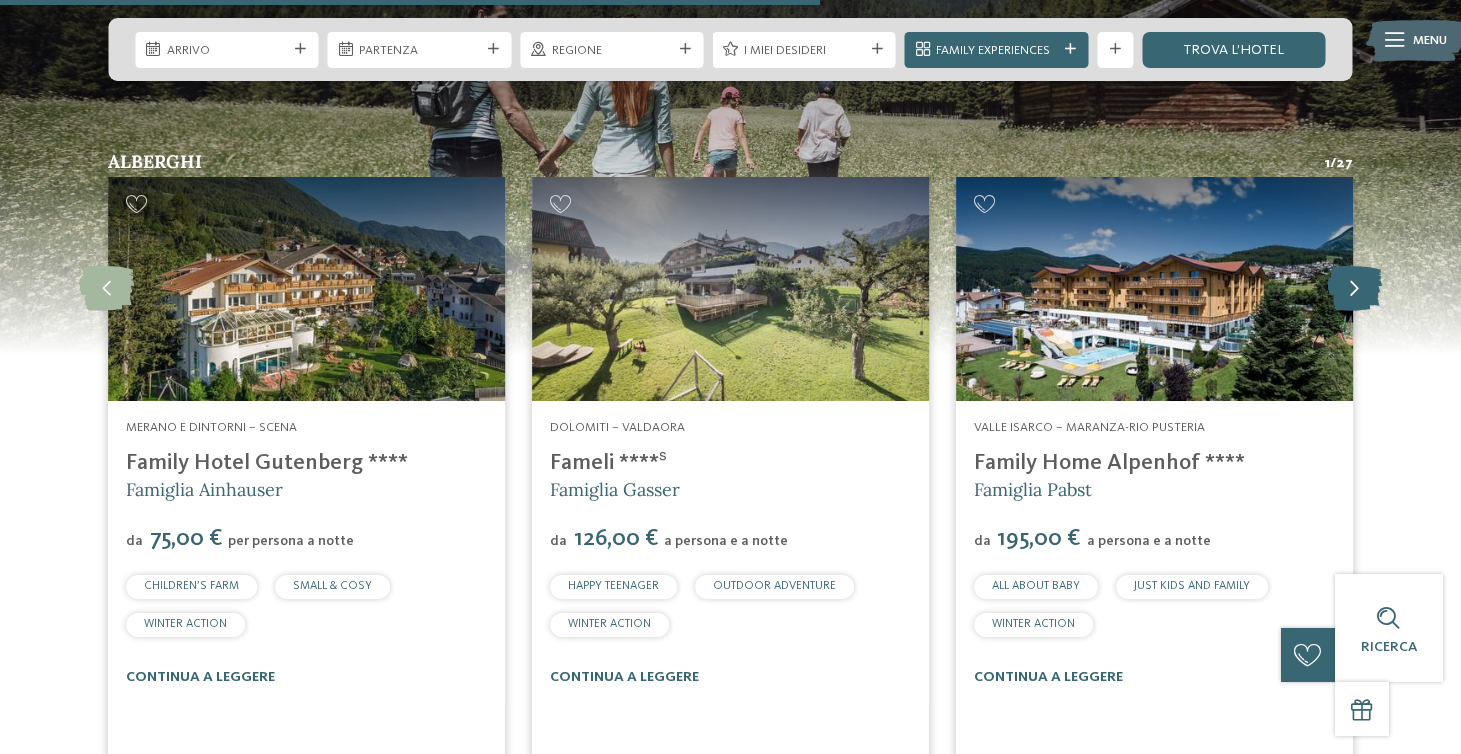 click at bounding box center (1354, 289) 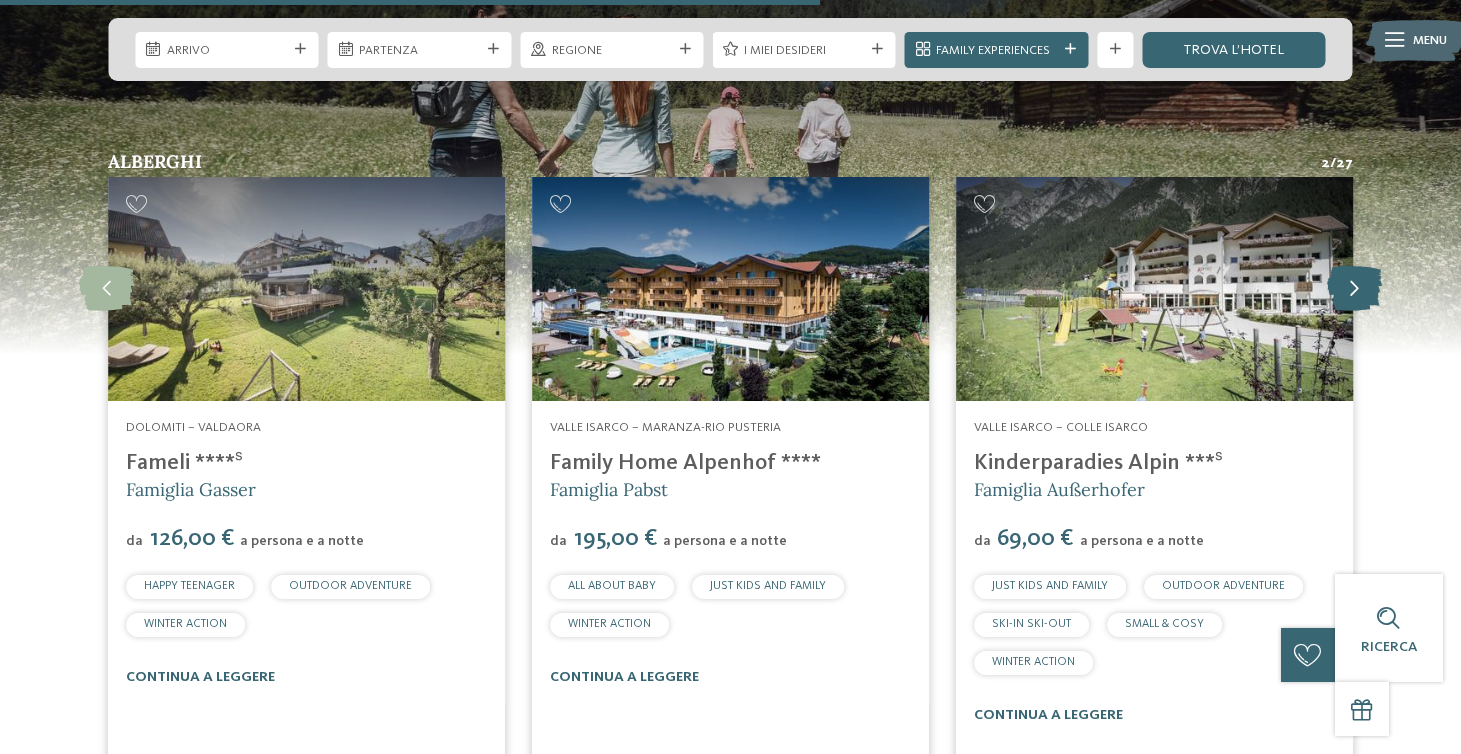 click at bounding box center (1354, 289) 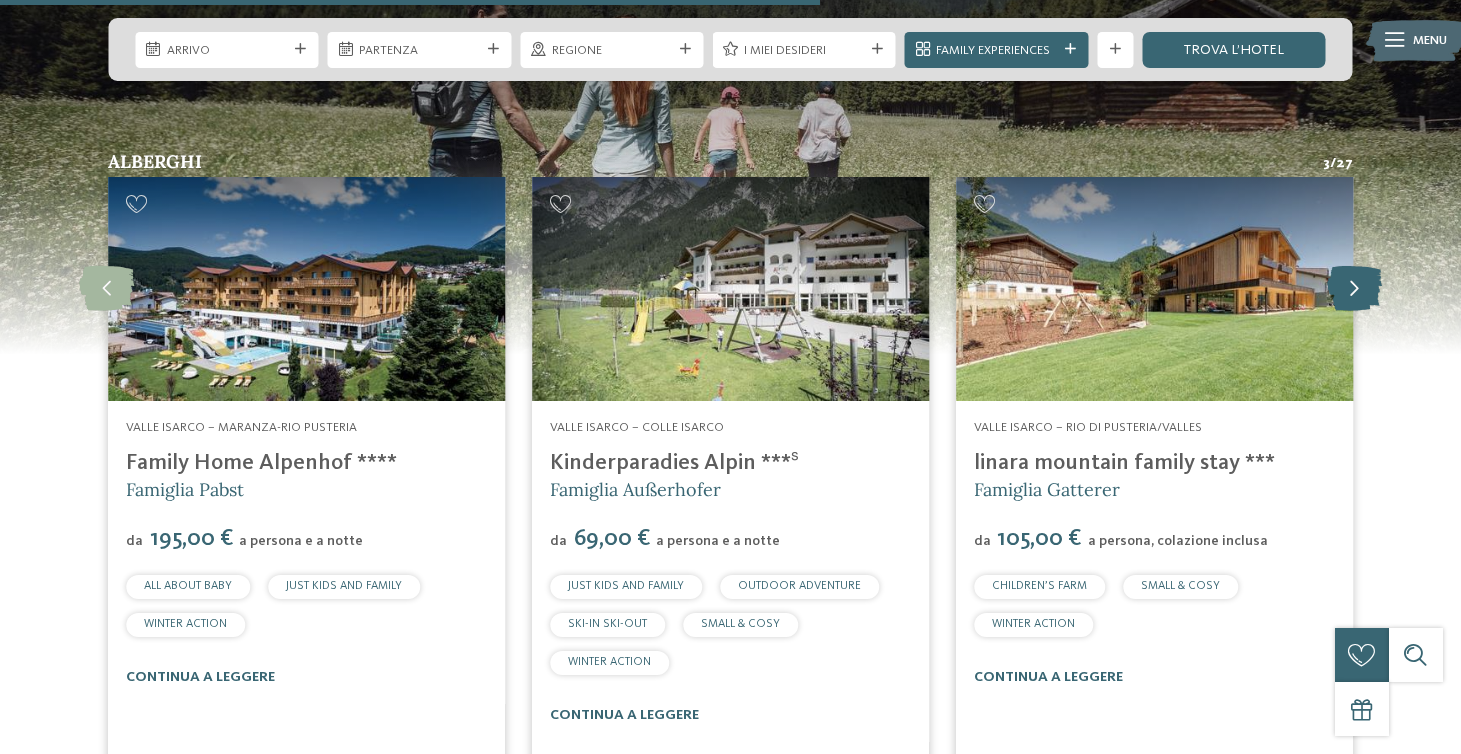click at bounding box center (1354, 289) 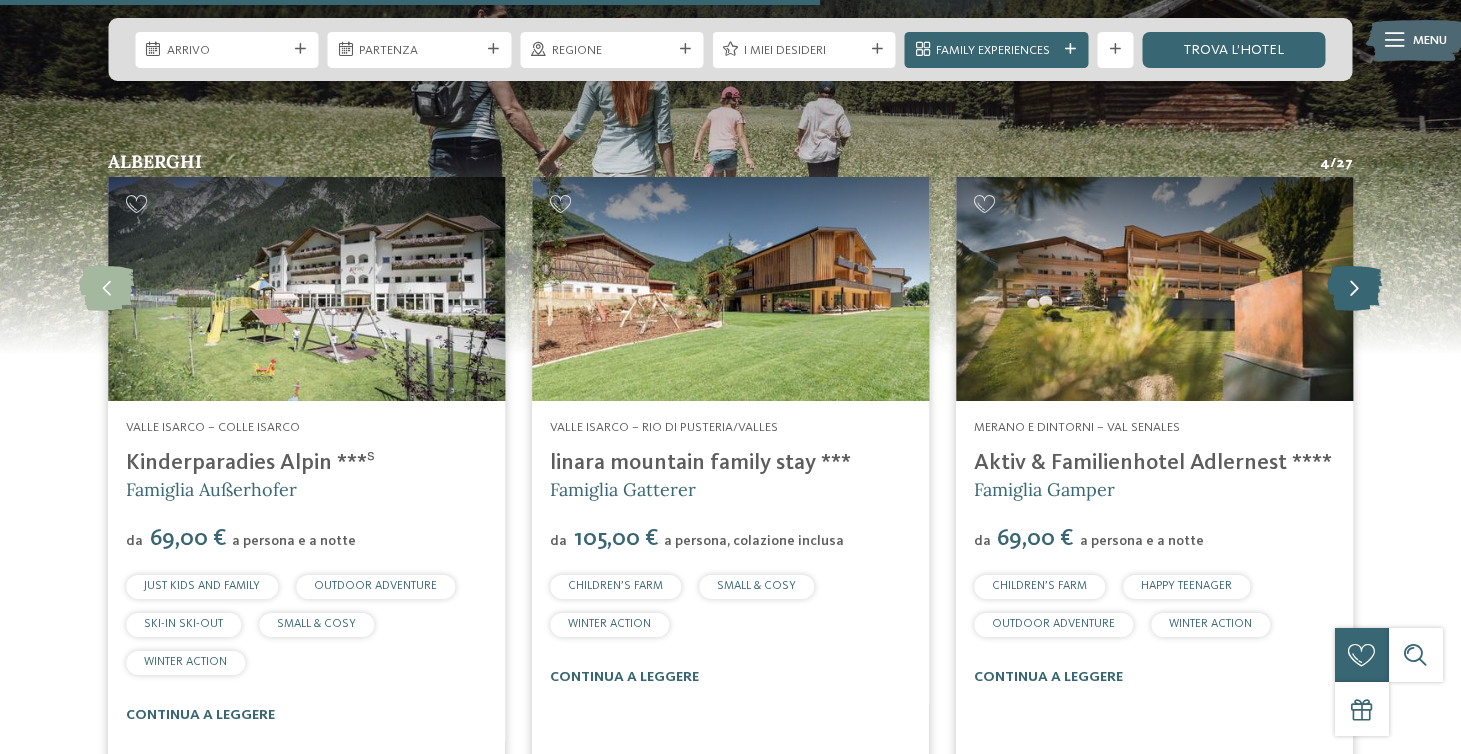 click at bounding box center (1354, 289) 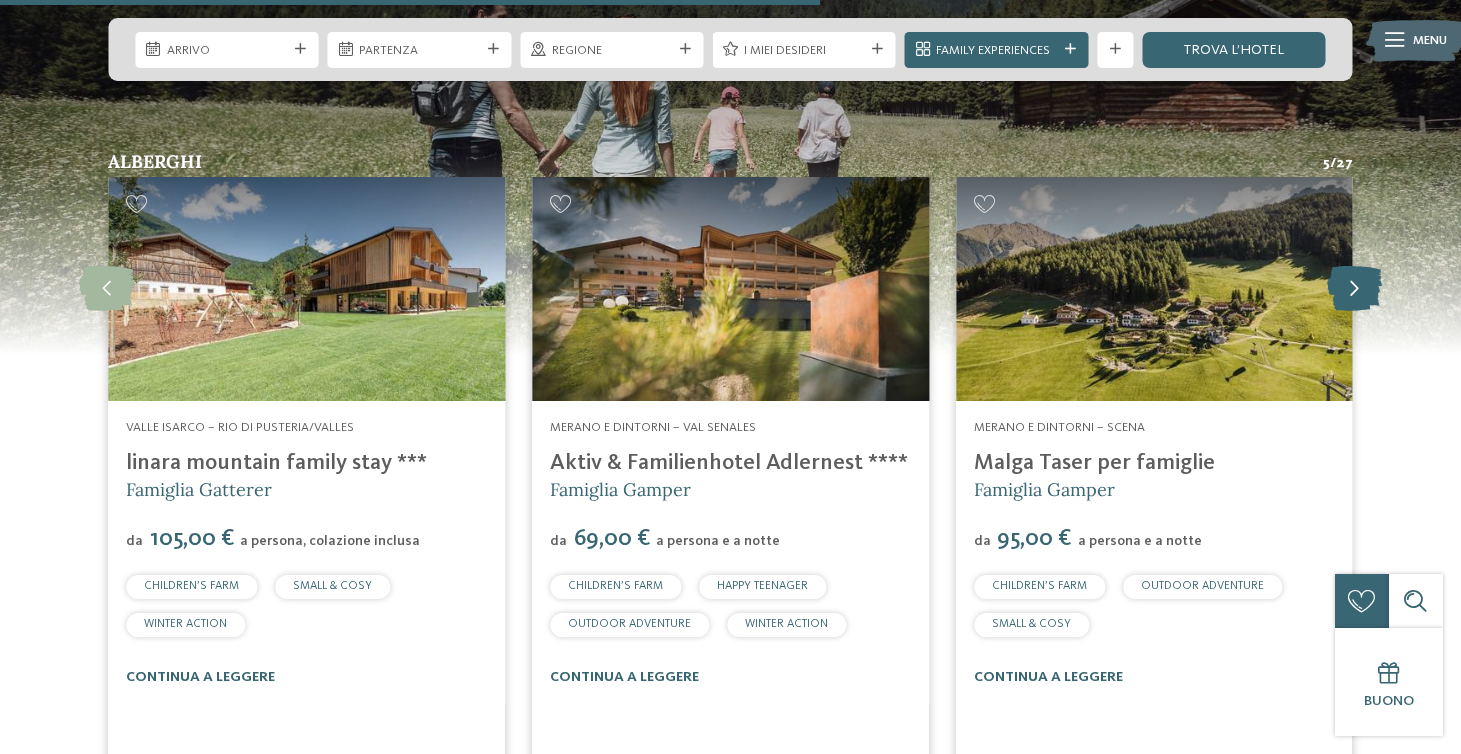 click at bounding box center (1354, 289) 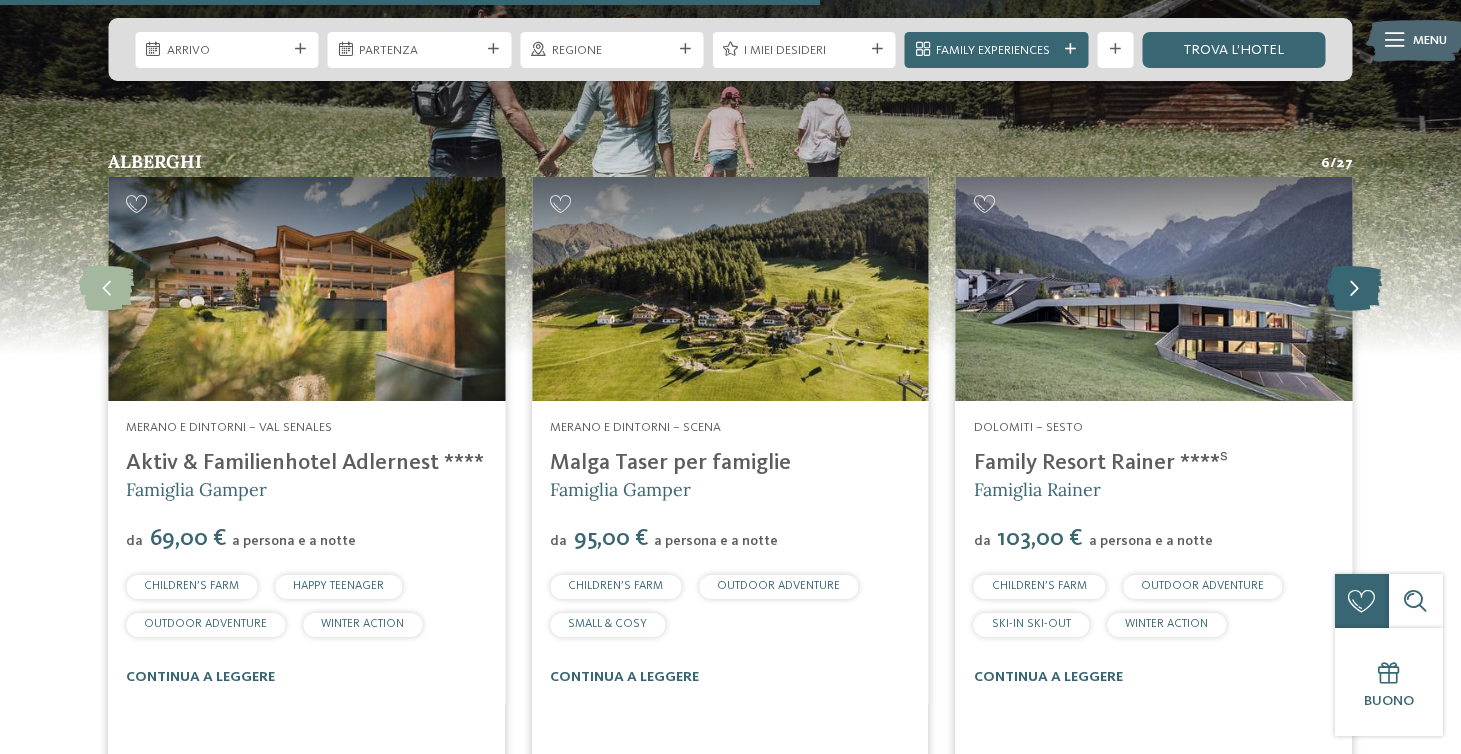 click at bounding box center [1354, 289] 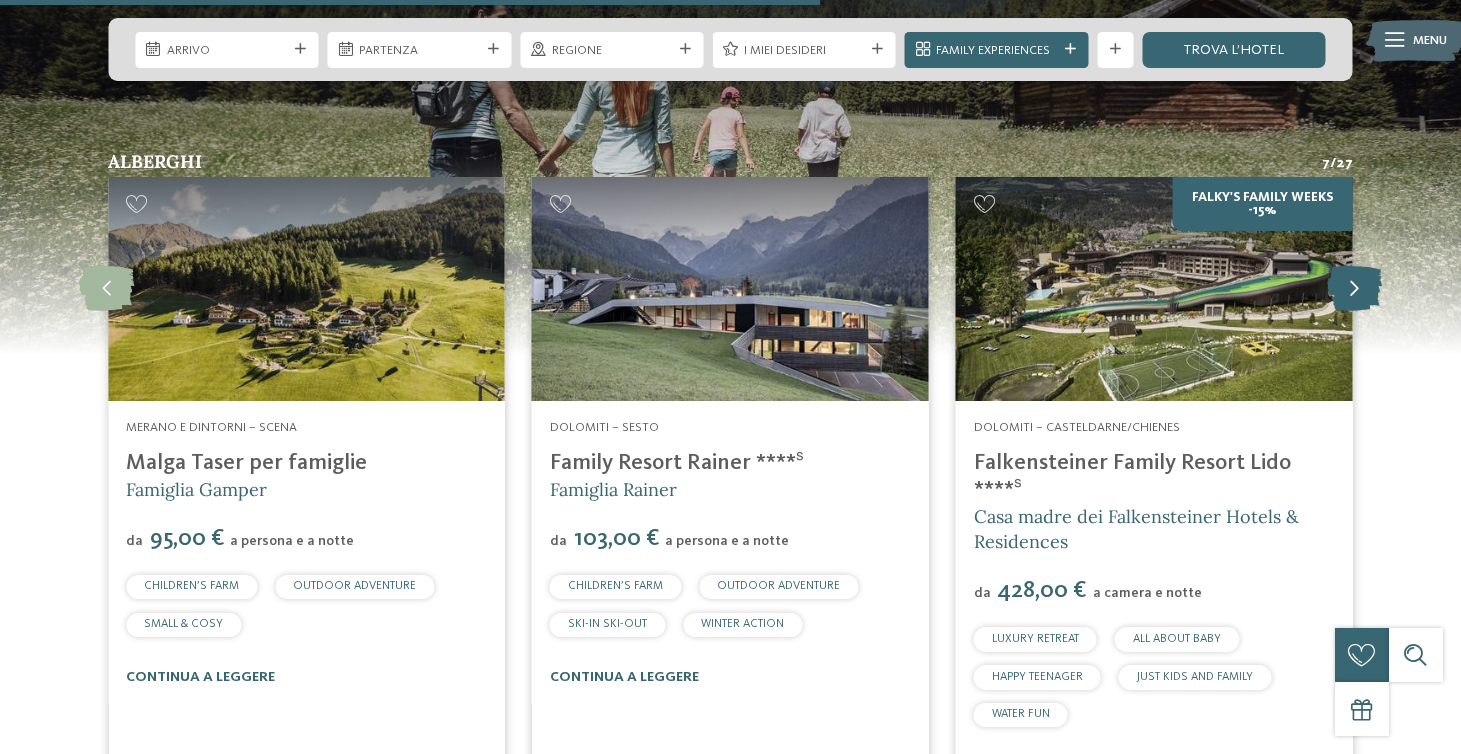 click at bounding box center [1354, 289] 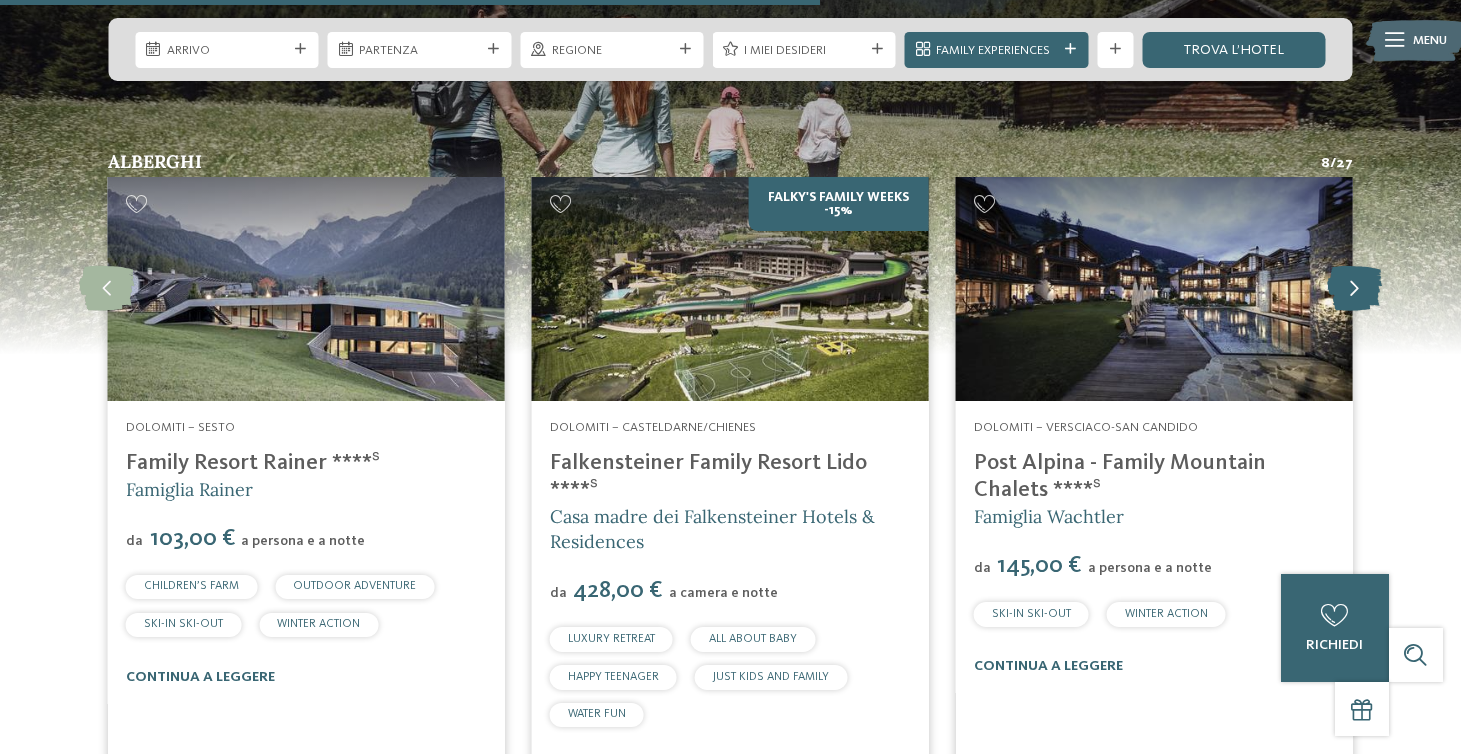 click at bounding box center [1354, 289] 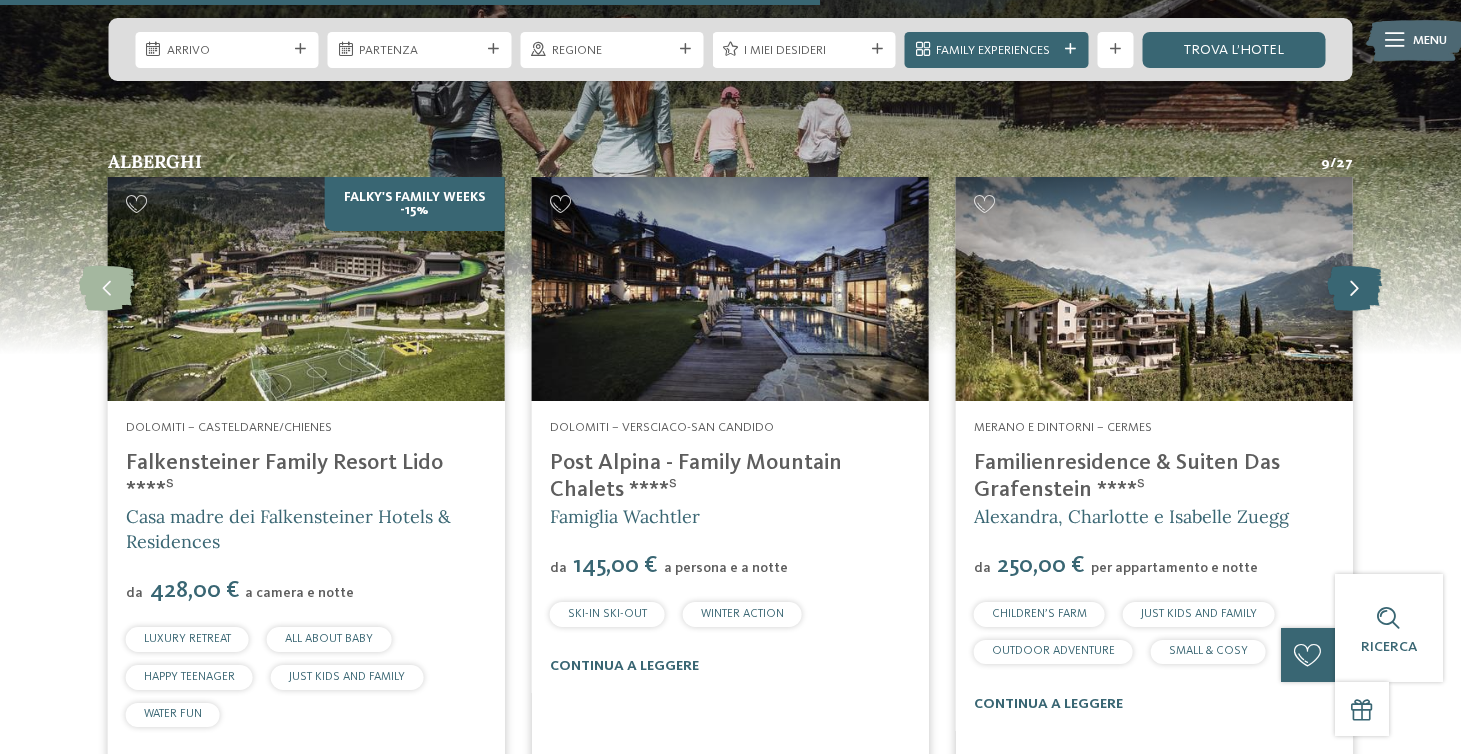 click at bounding box center (1354, 289) 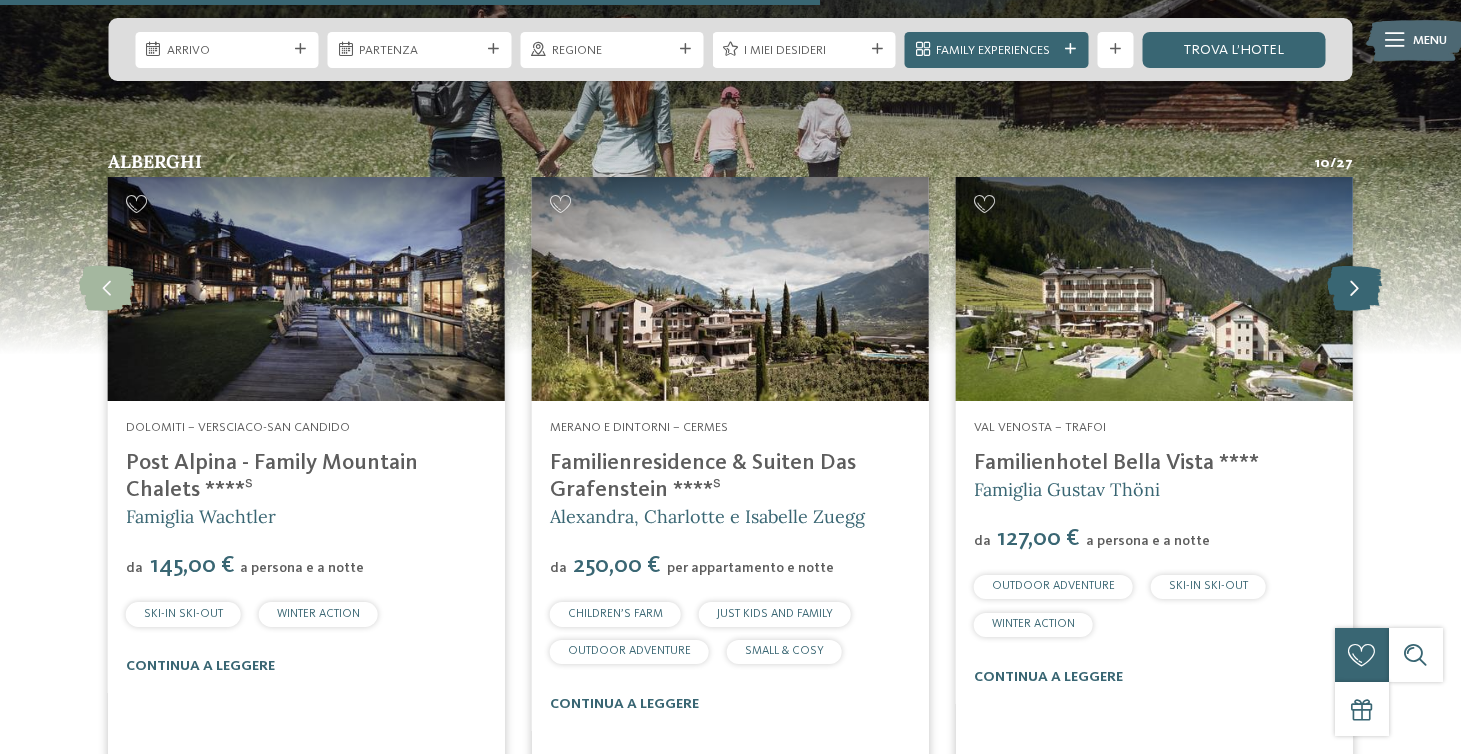 click at bounding box center (1354, 289) 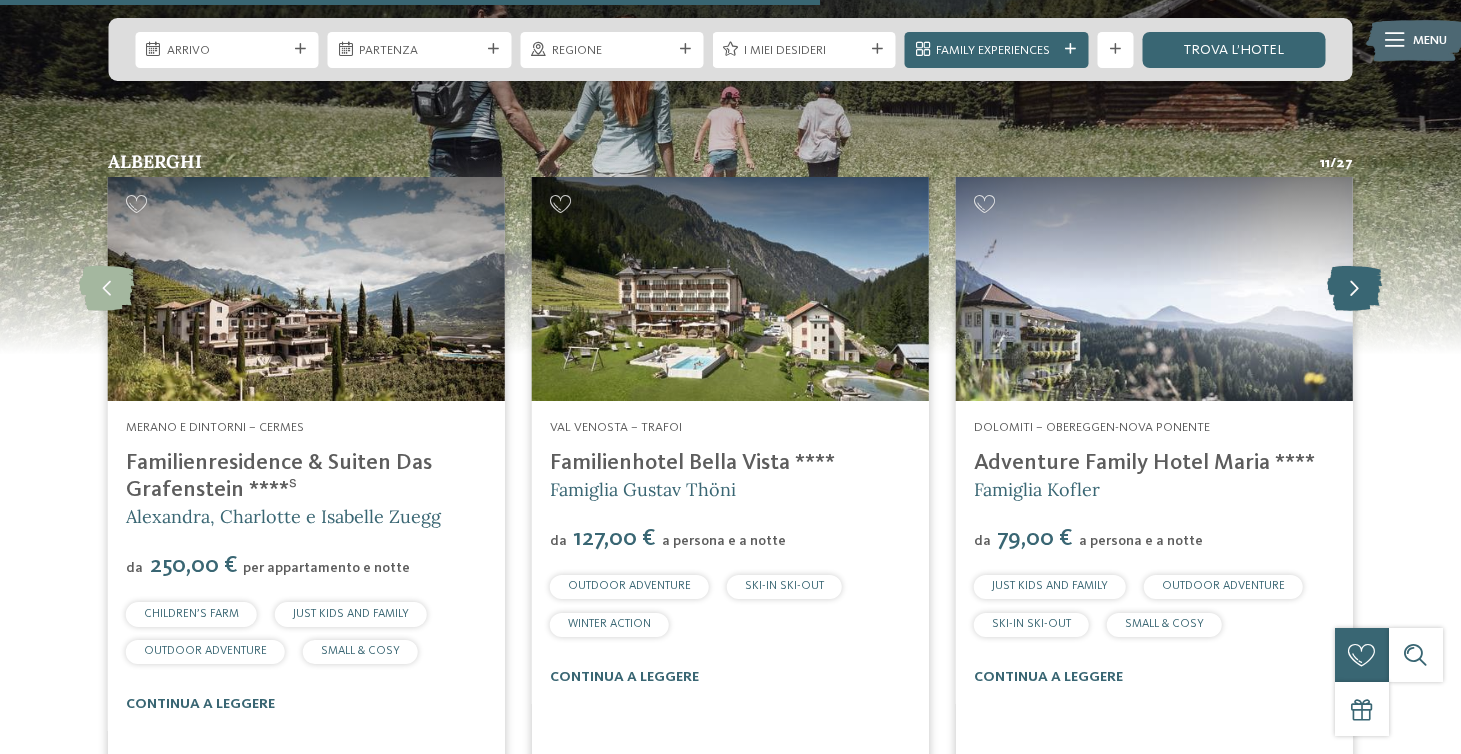 click at bounding box center (1354, 289) 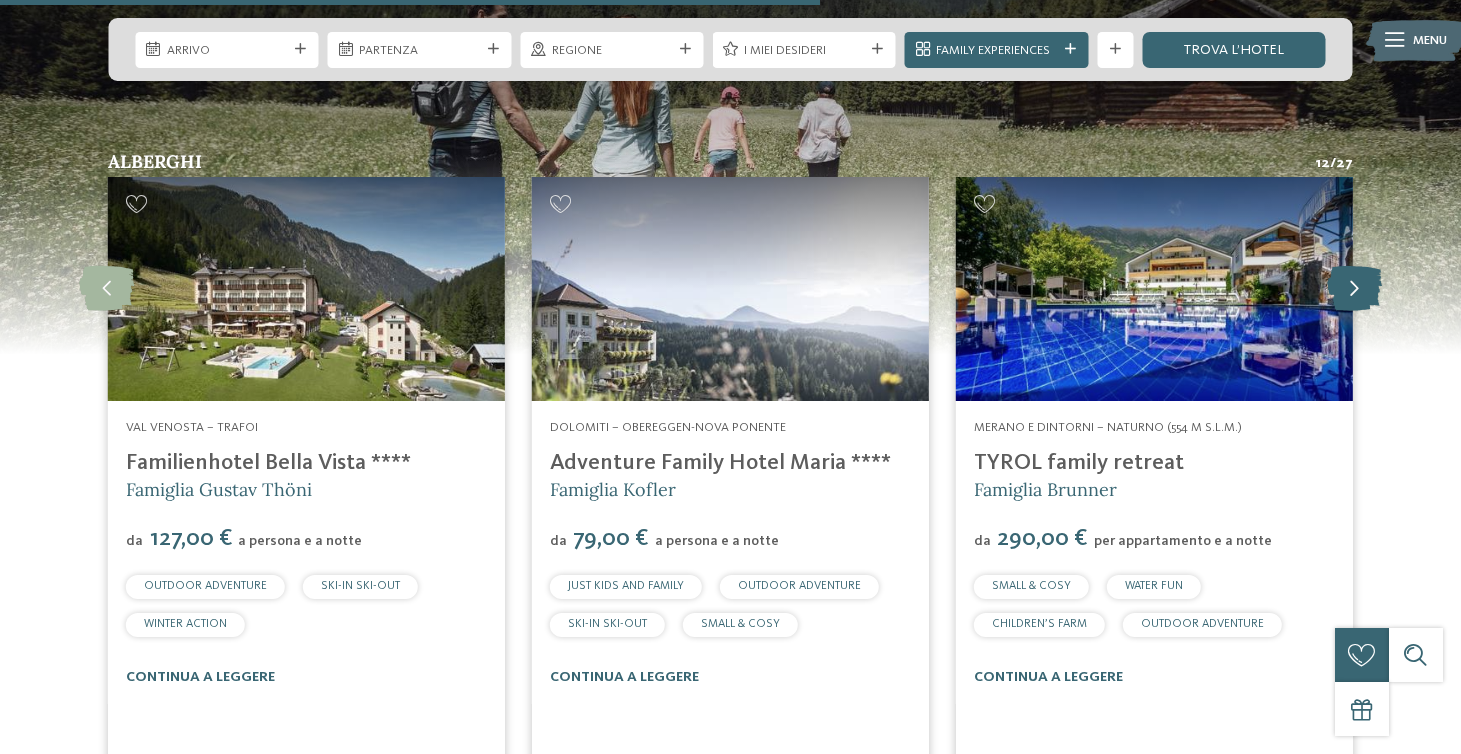 click at bounding box center (1354, 289) 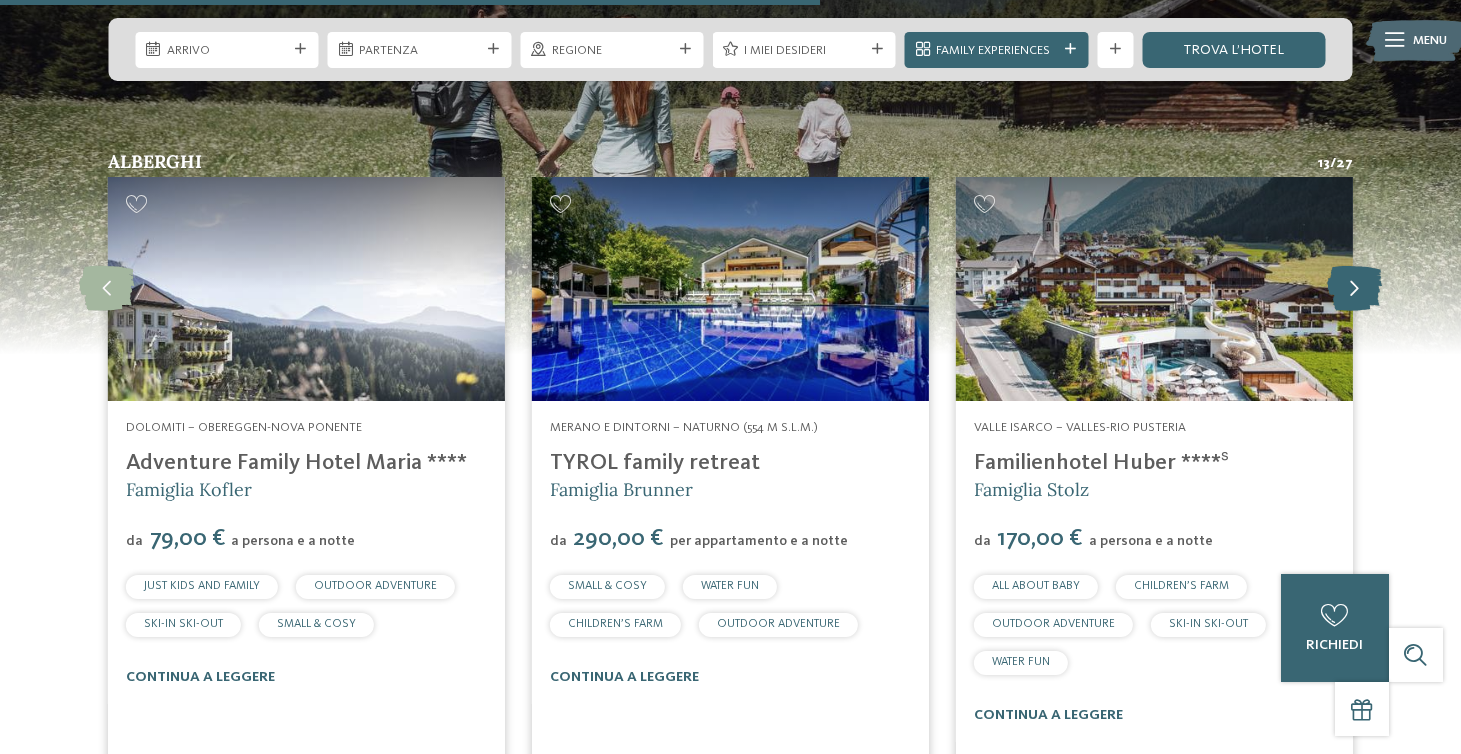 click at bounding box center [1354, 289] 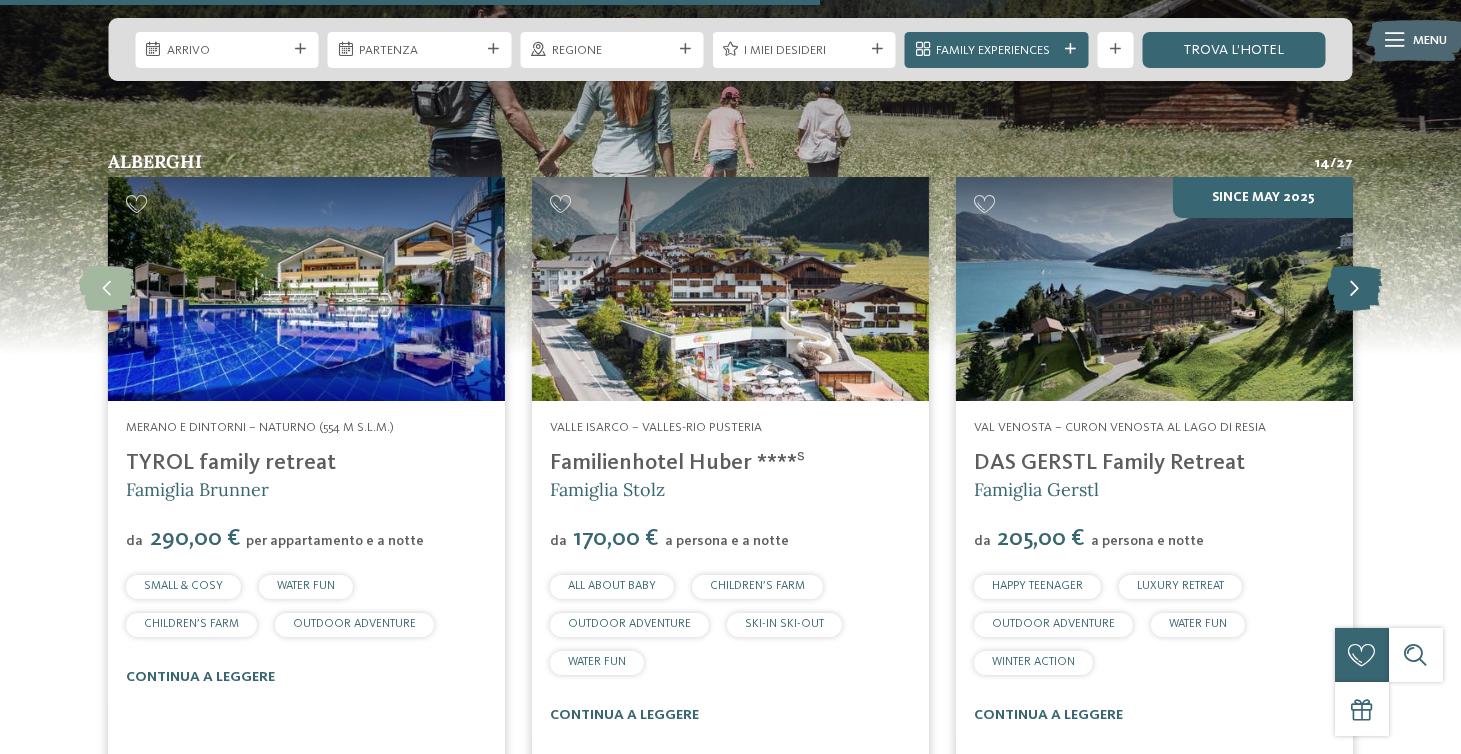 click at bounding box center [1354, 289] 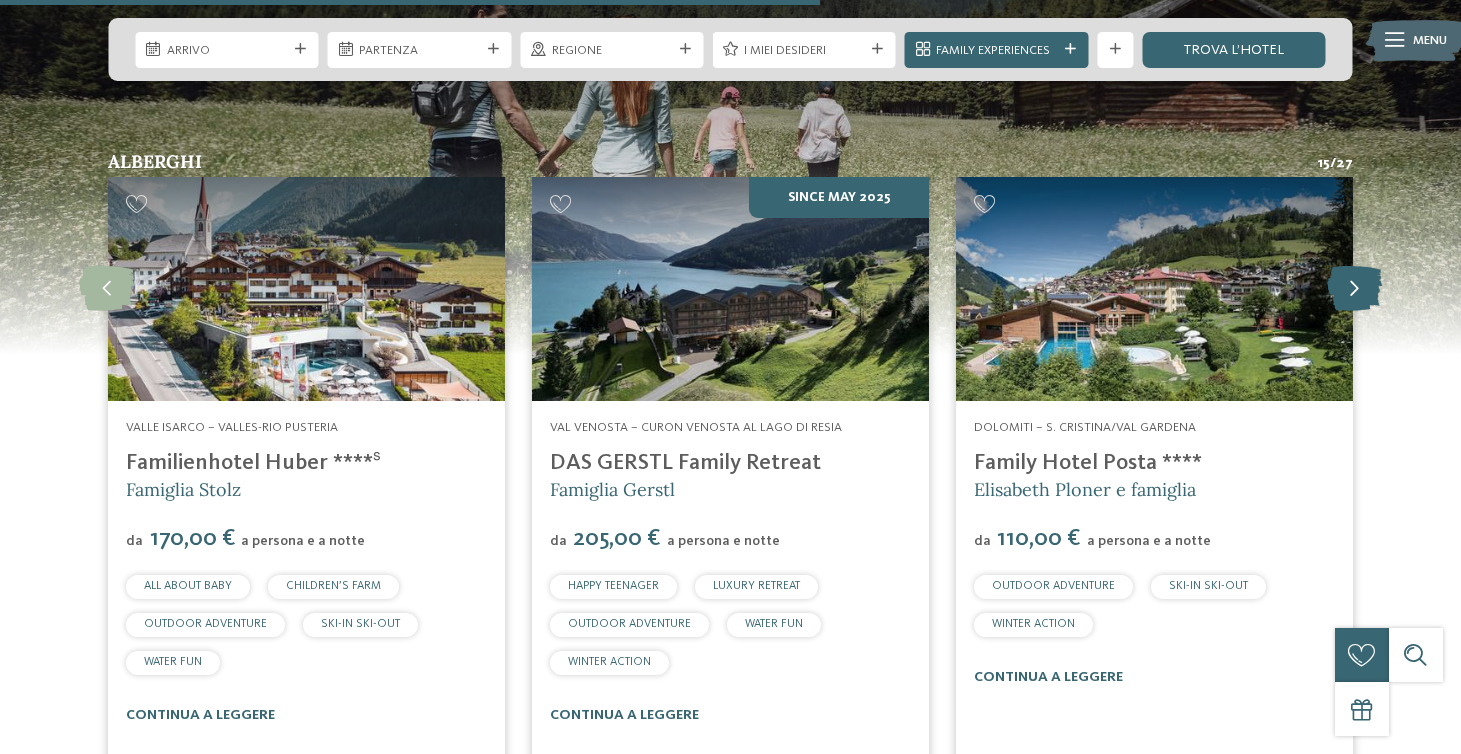 click at bounding box center [1354, 289] 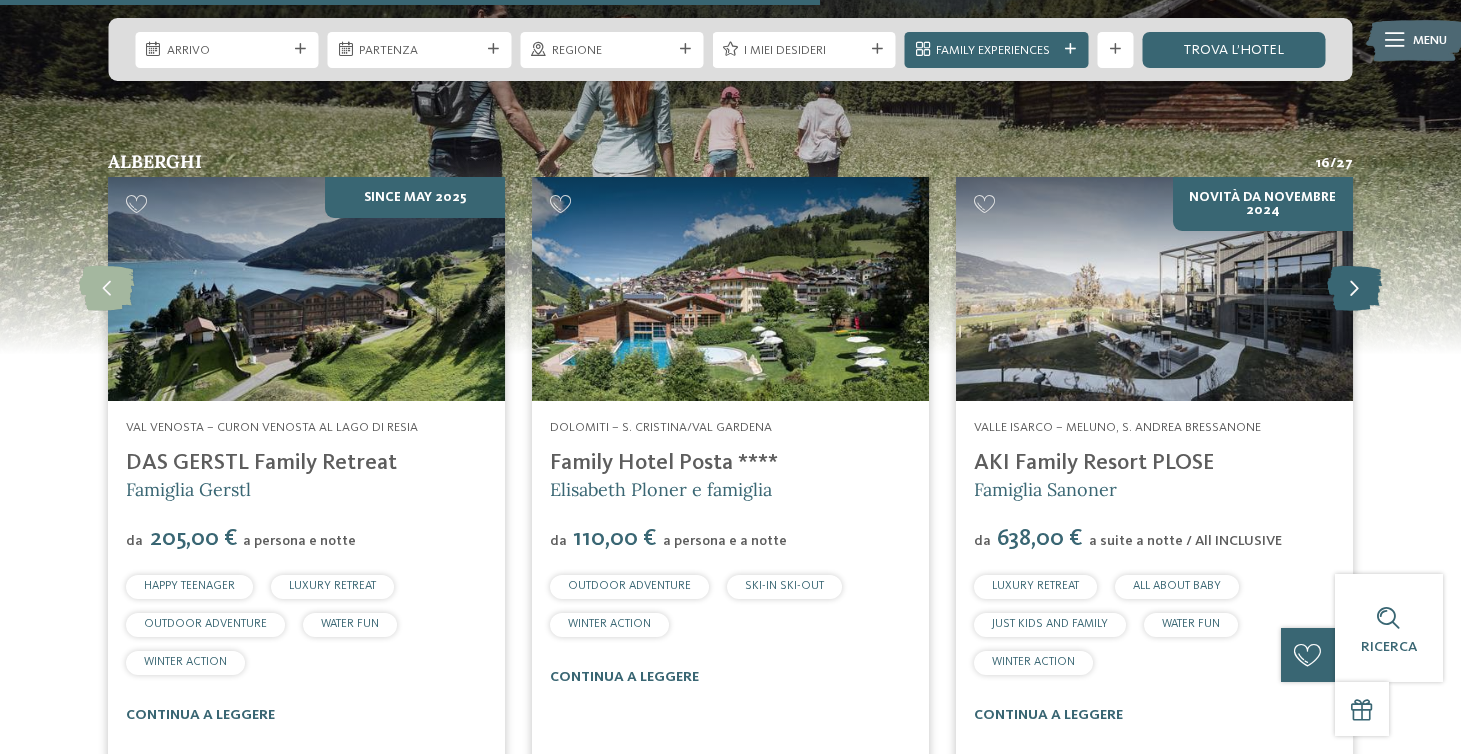 click at bounding box center (1354, 289) 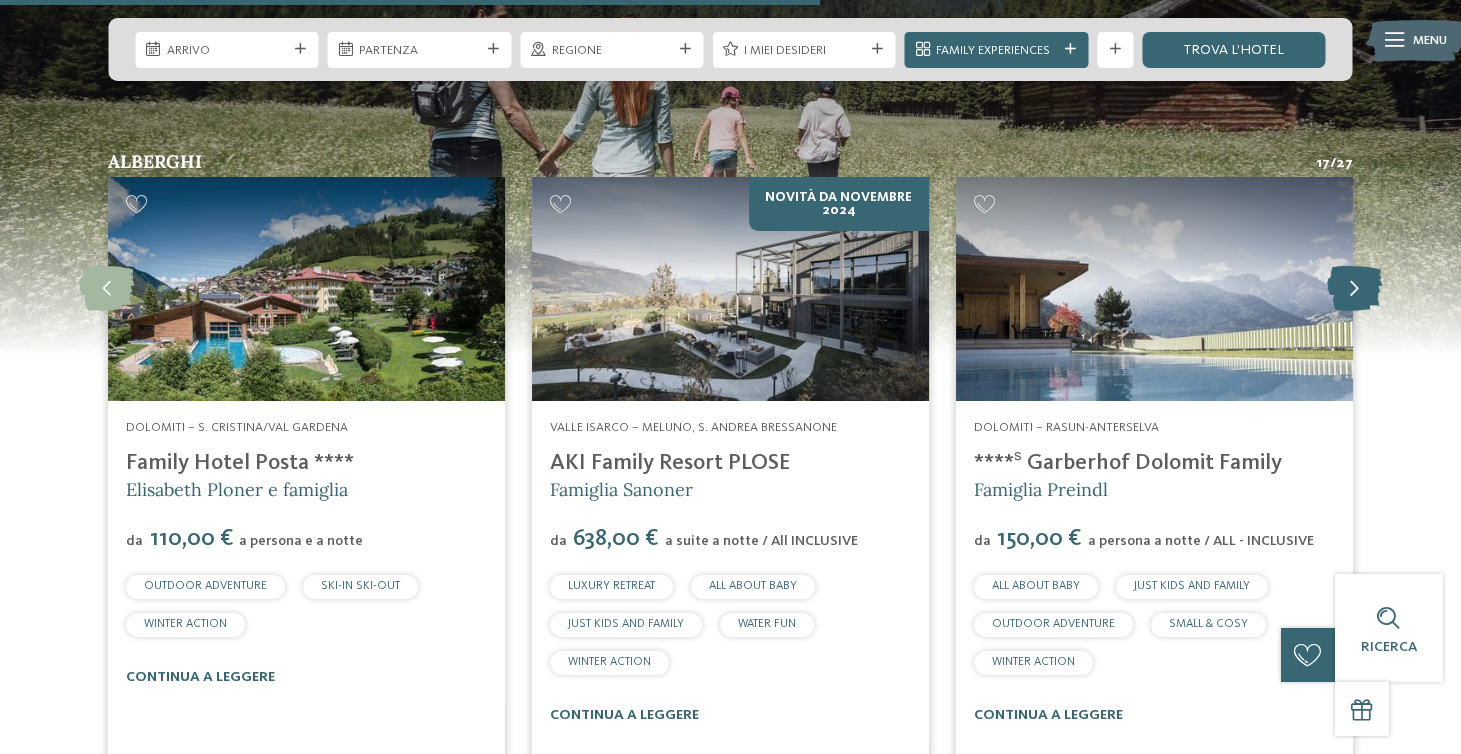 click at bounding box center (1354, 289) 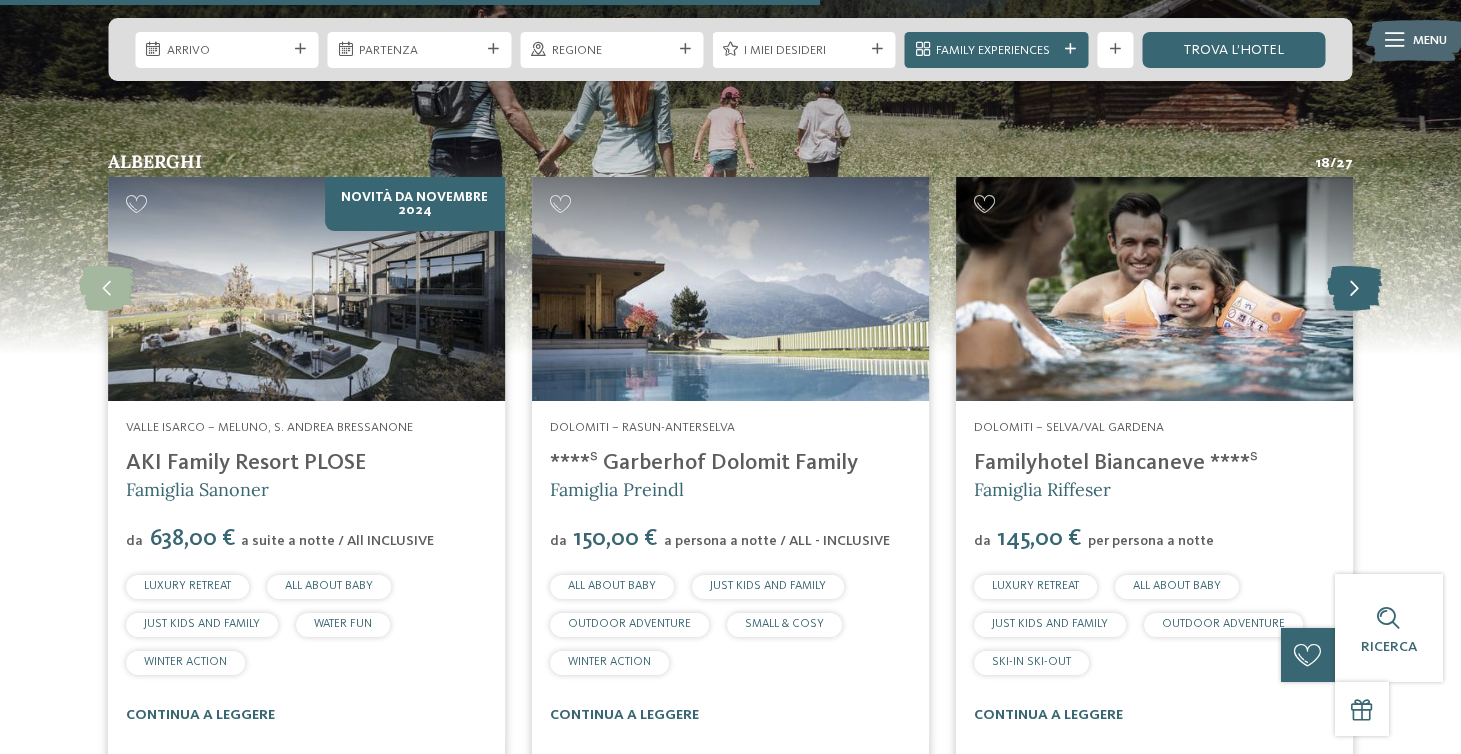 click at bounding box center [1354, 289] 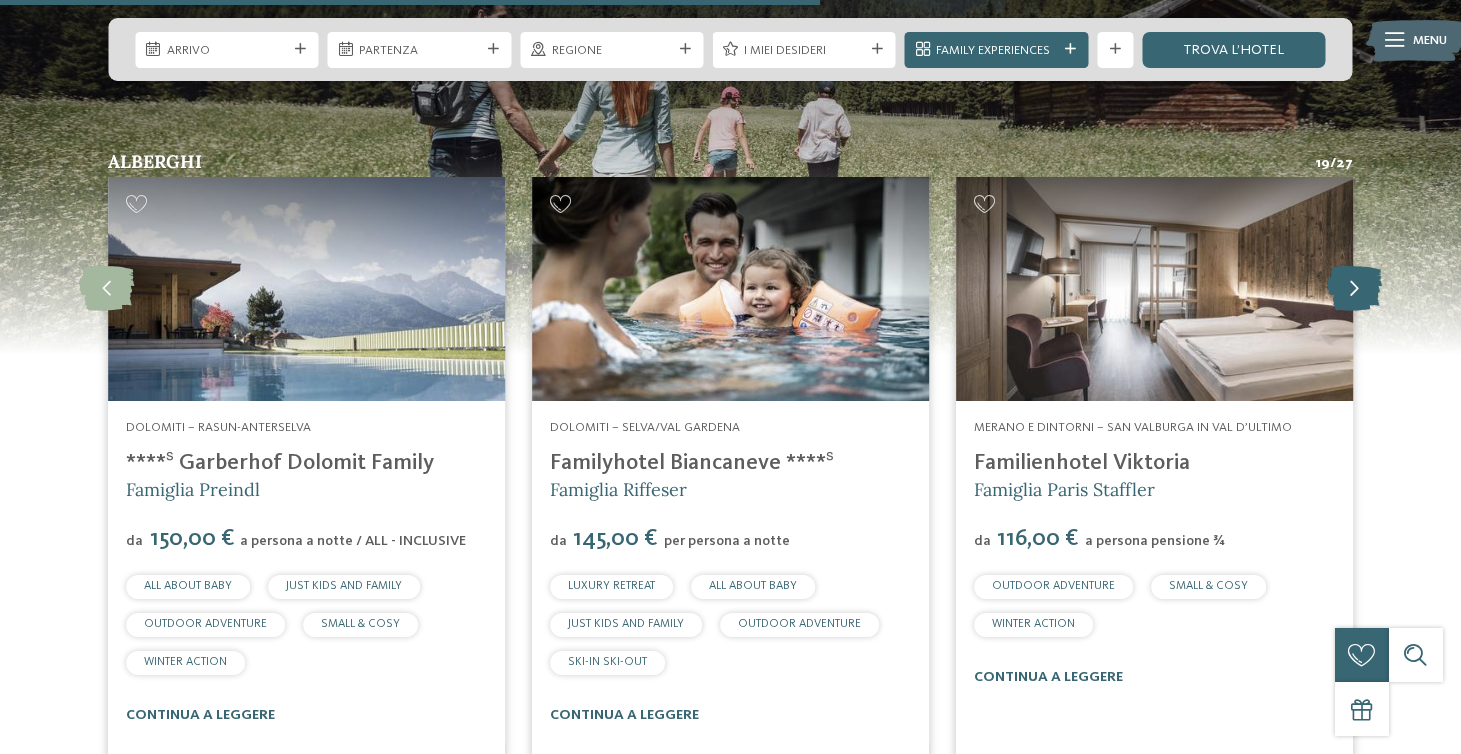 click at bounding box center [1354, 289] 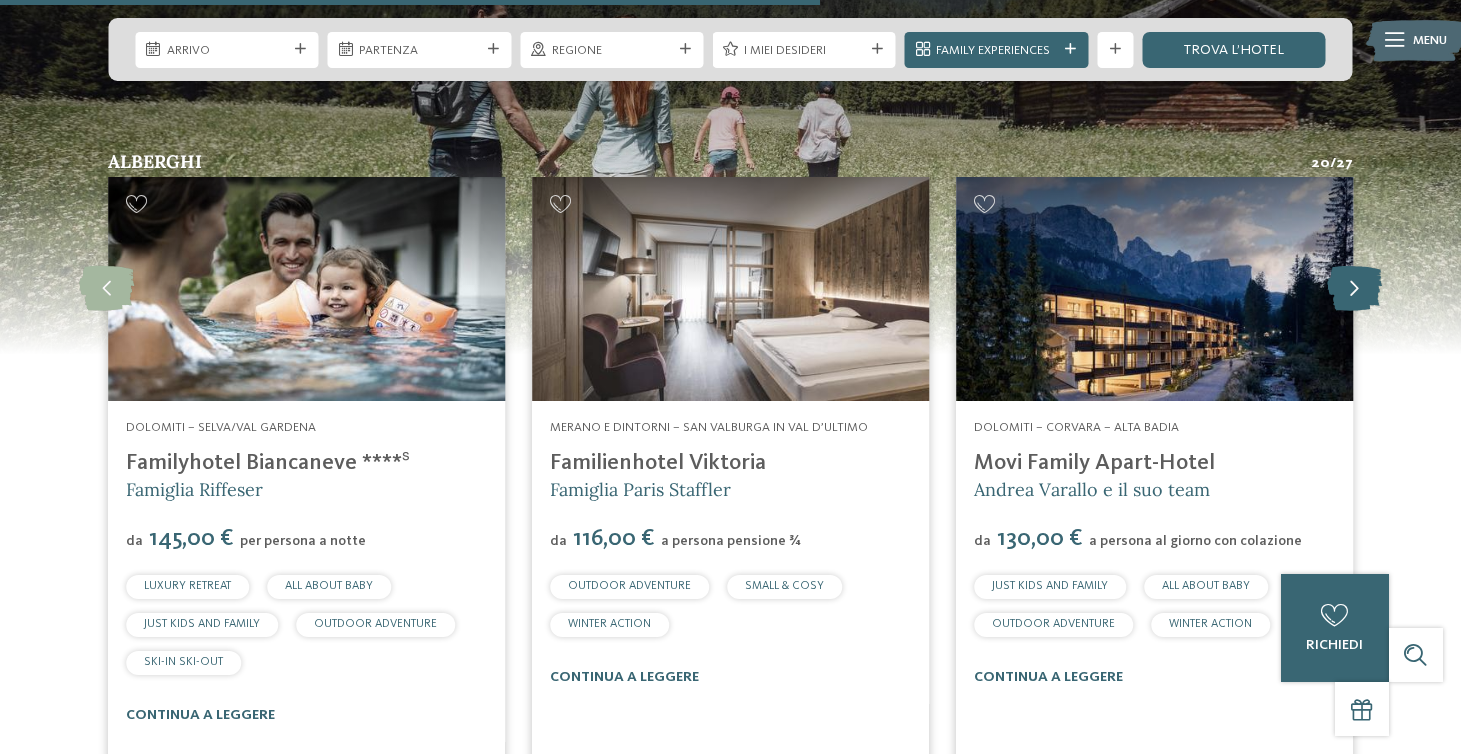 click at bounding box center [1354, 289] 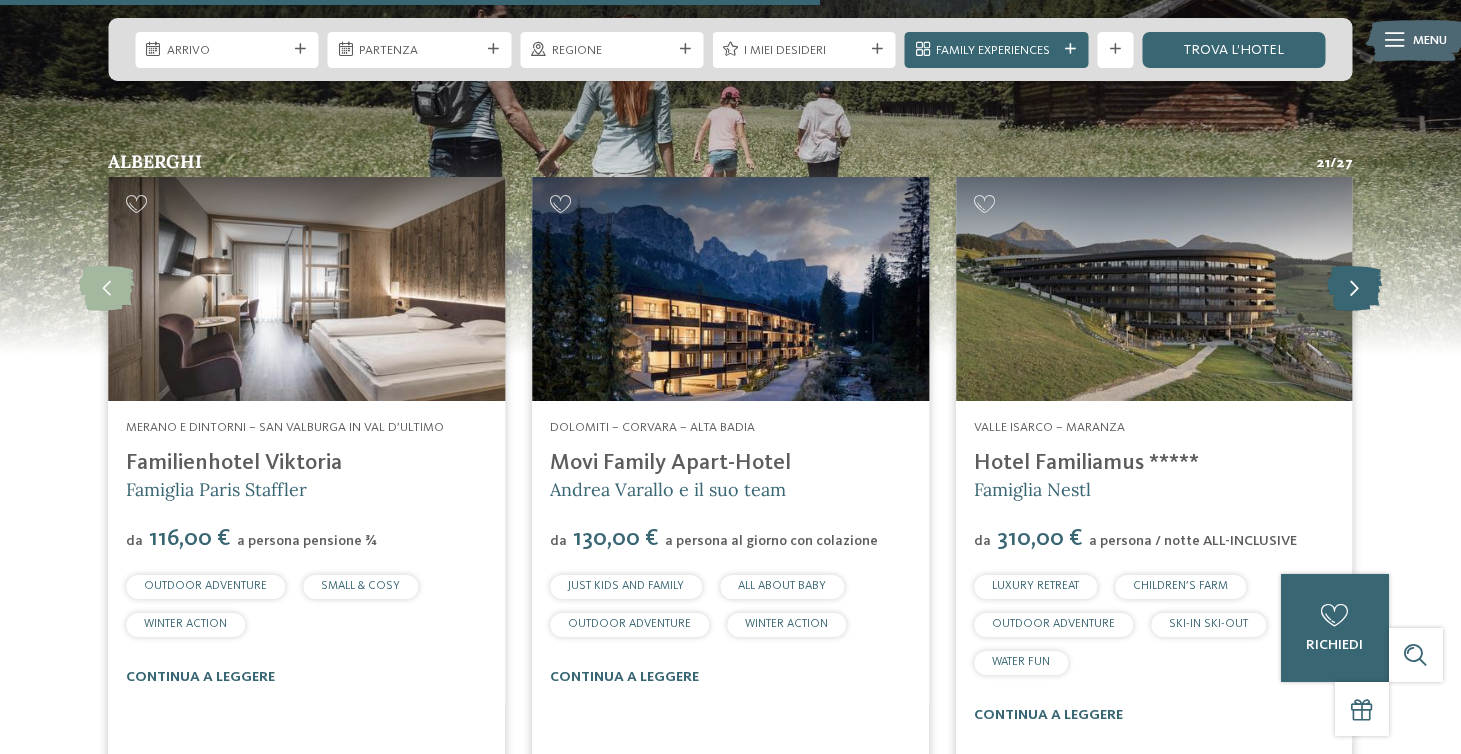click at bounding box center (1354, 289) 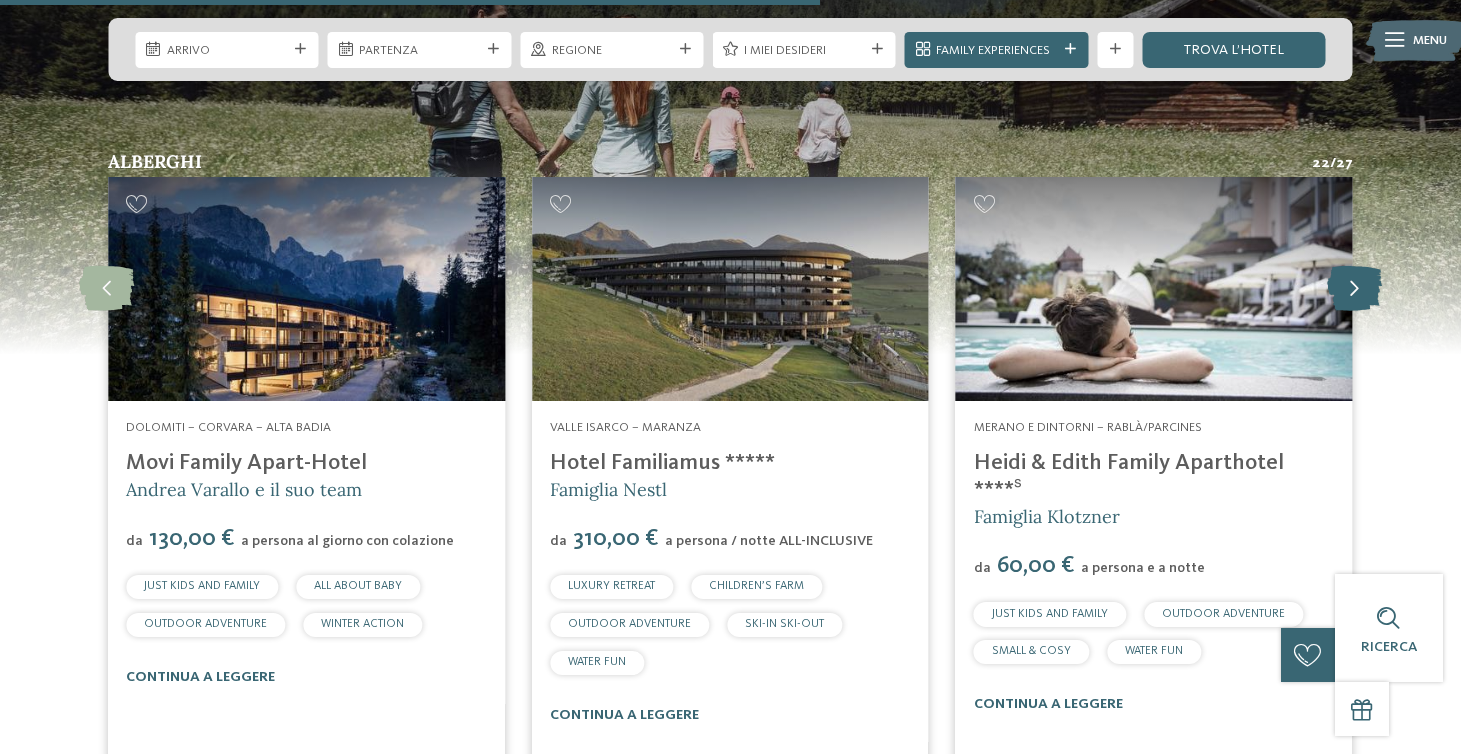 click at bounding box center [1354, 289] 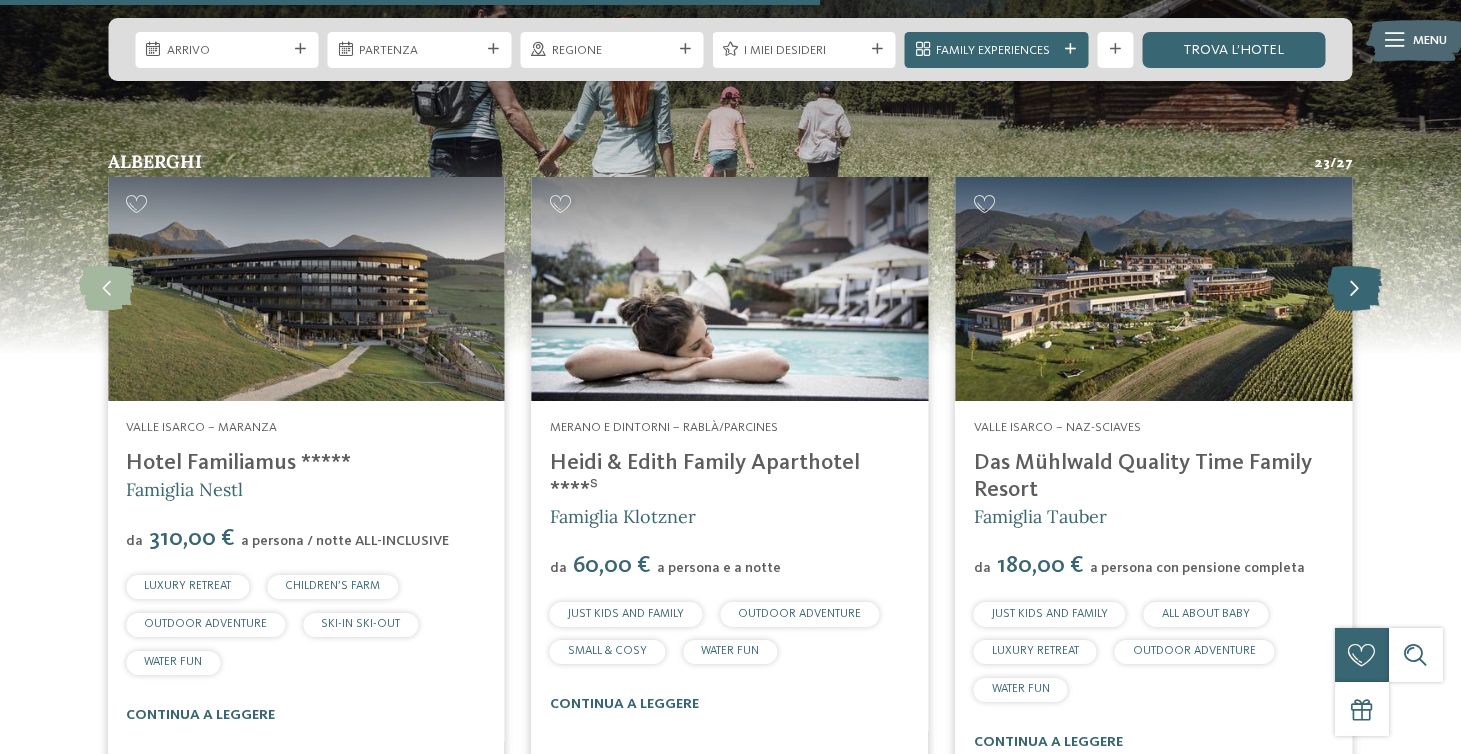 click at bounding box center [1354, 289] 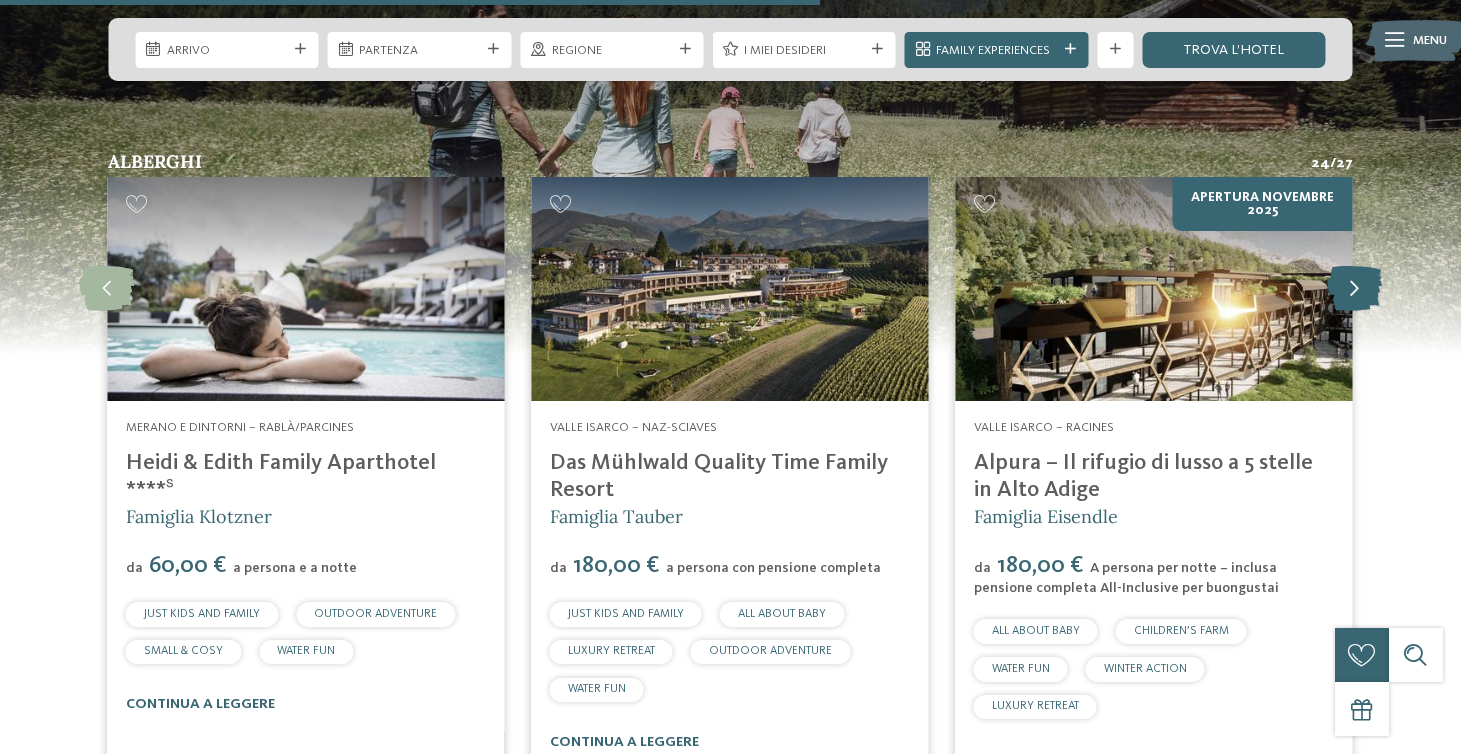 click at bounding box center (1354, 289) 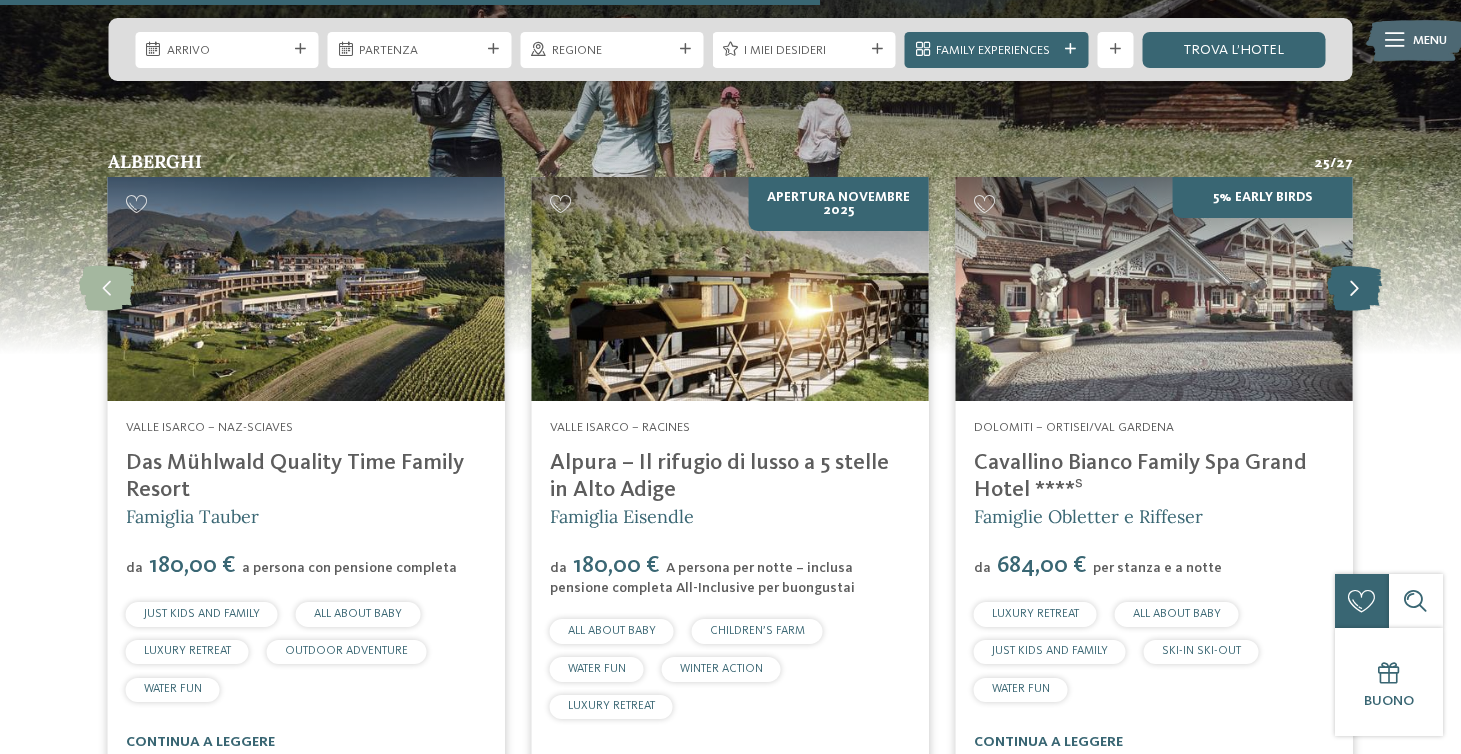 click at bounding box center [1354, 289] 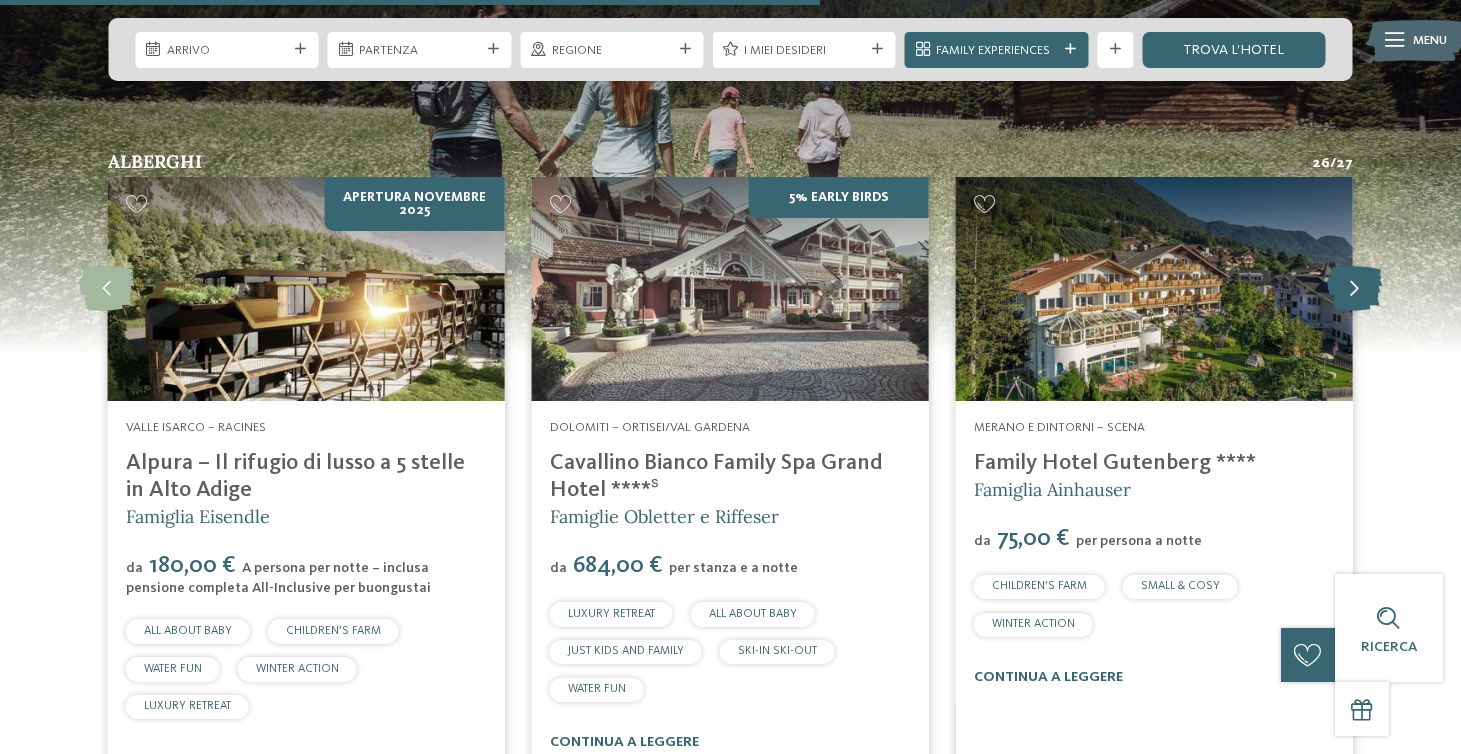 click at bounding box center [1354, 289] 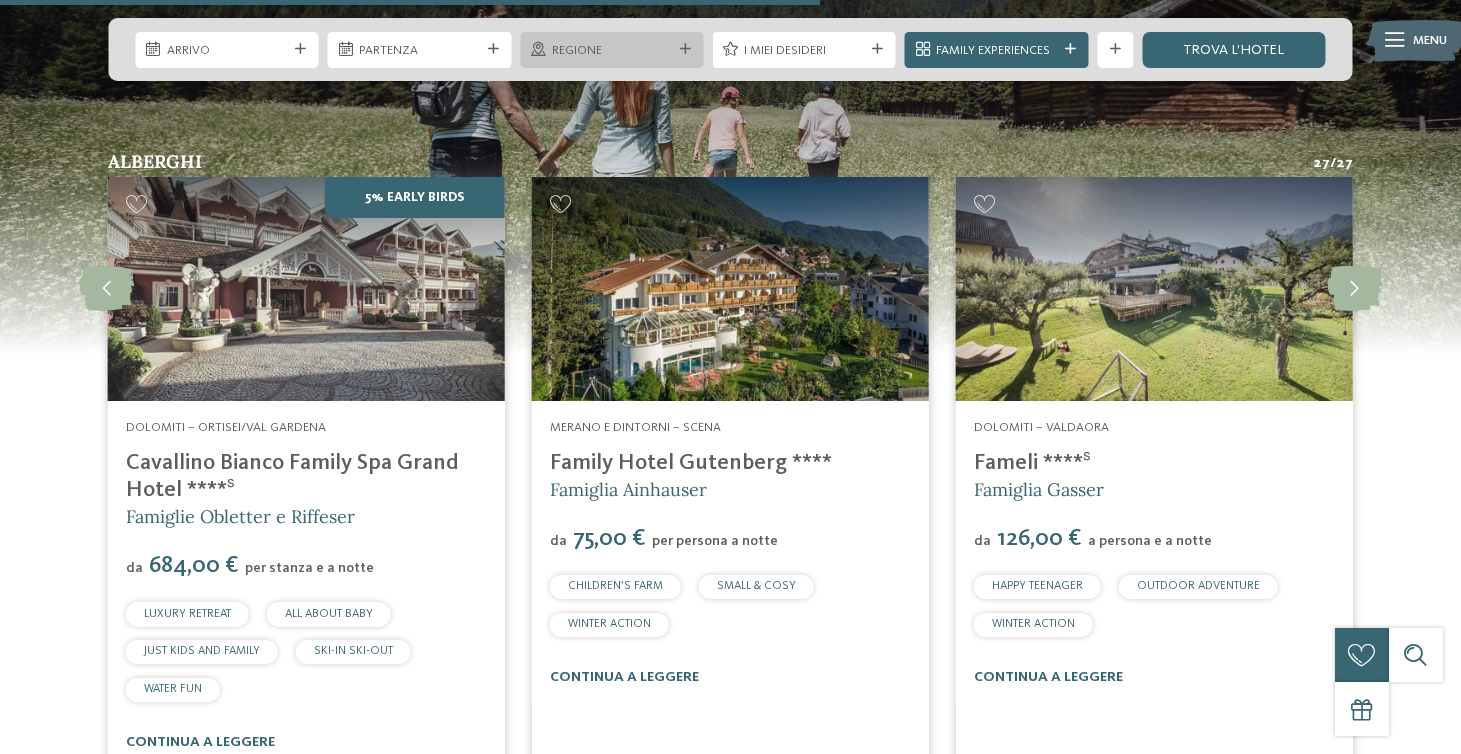 click on "Regione" at bounding box center [611, 50] 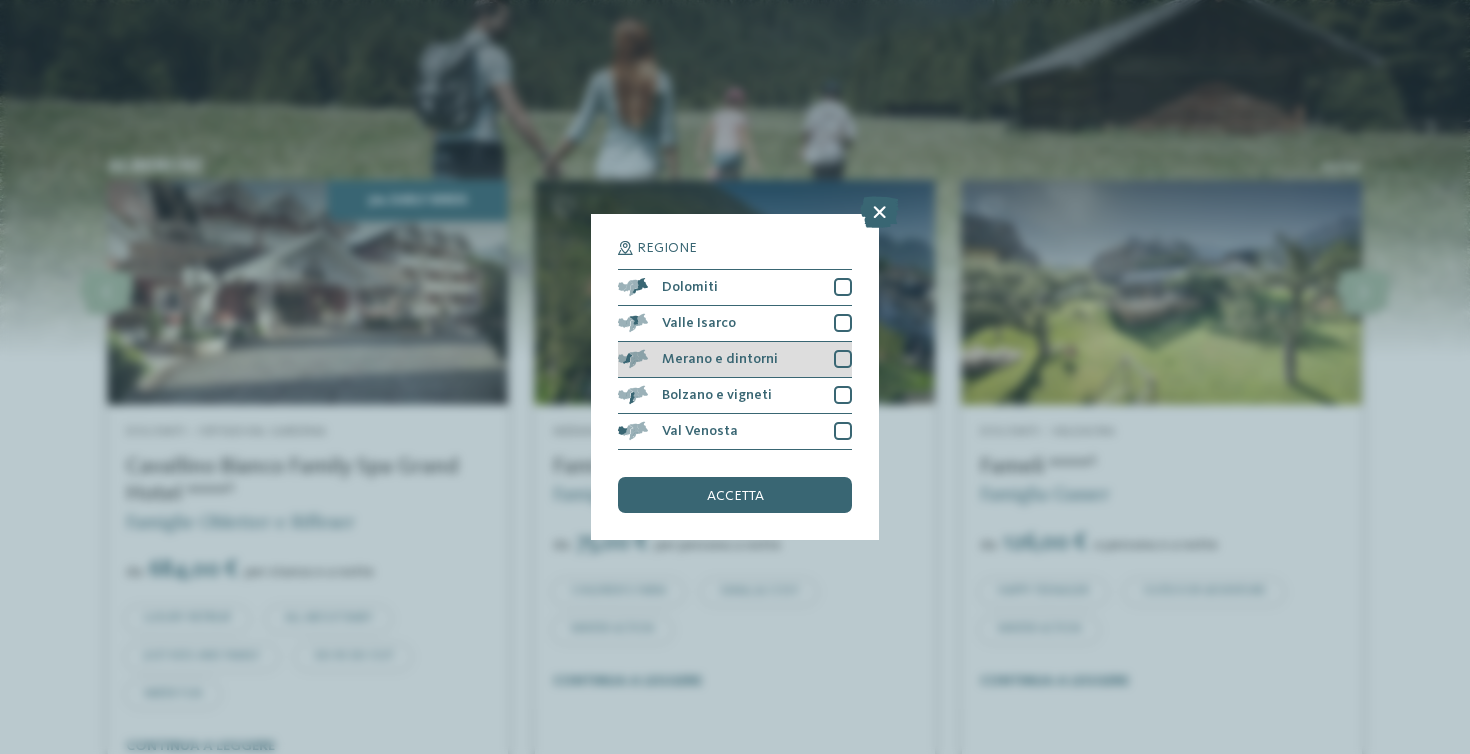 click at bounding box center [843, 359] 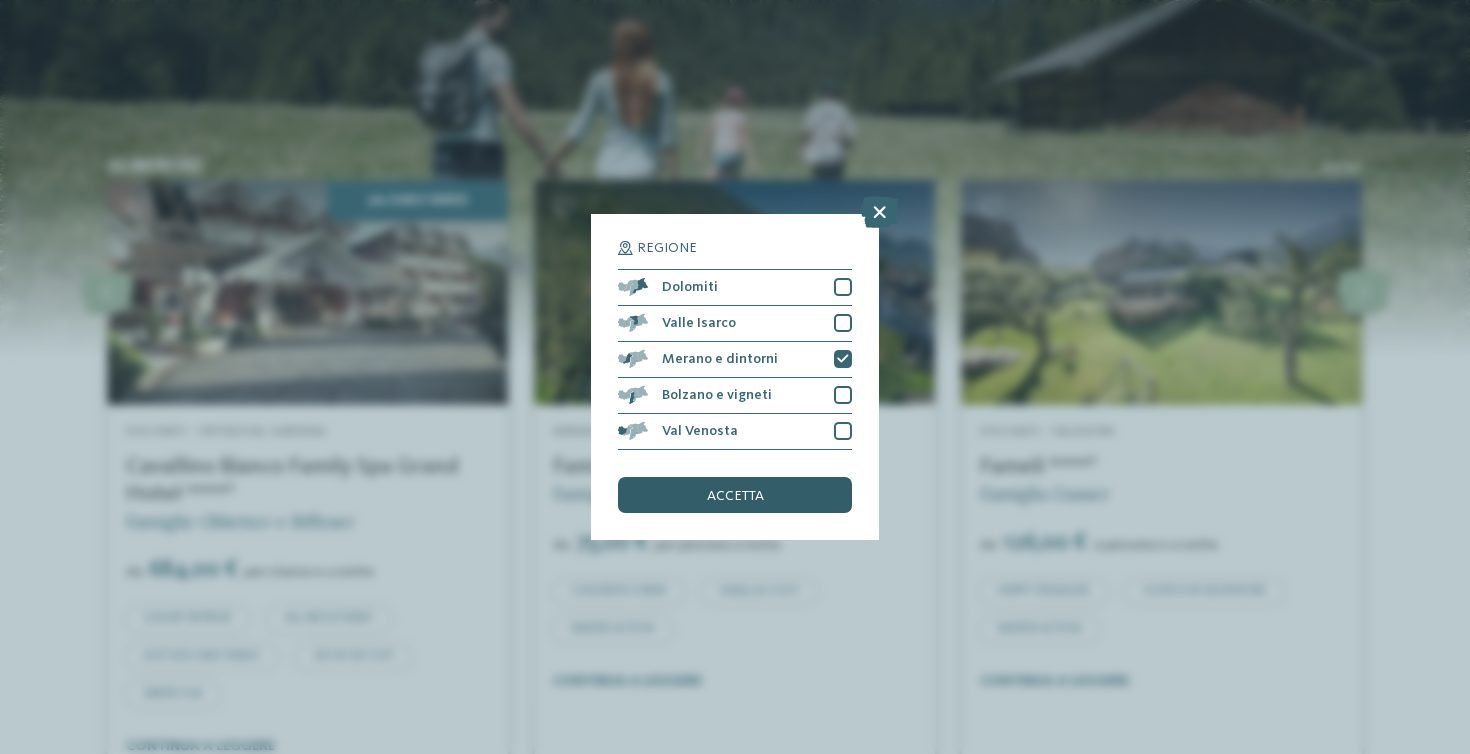 click on "accetta" at bounding box center (735, 496) 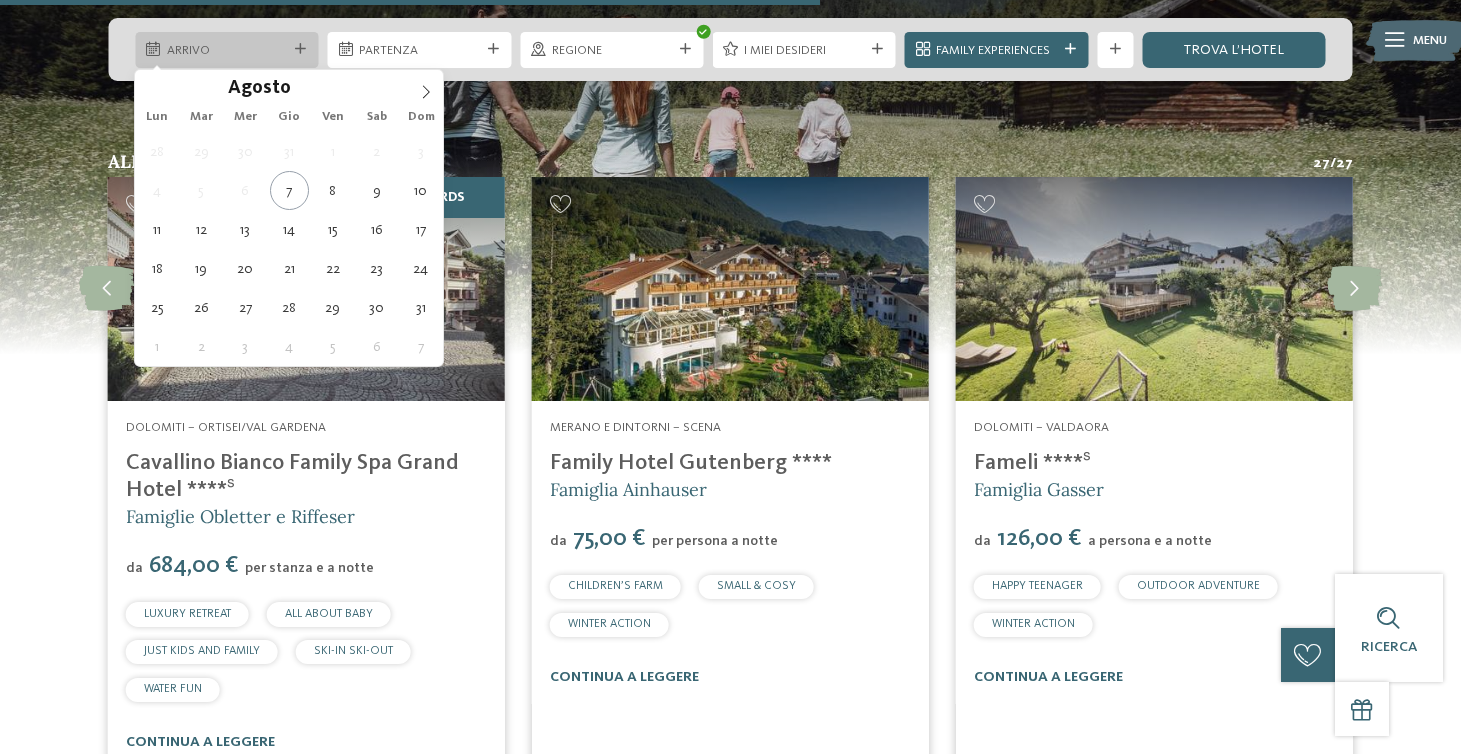 click at bounding box center [300, 49] 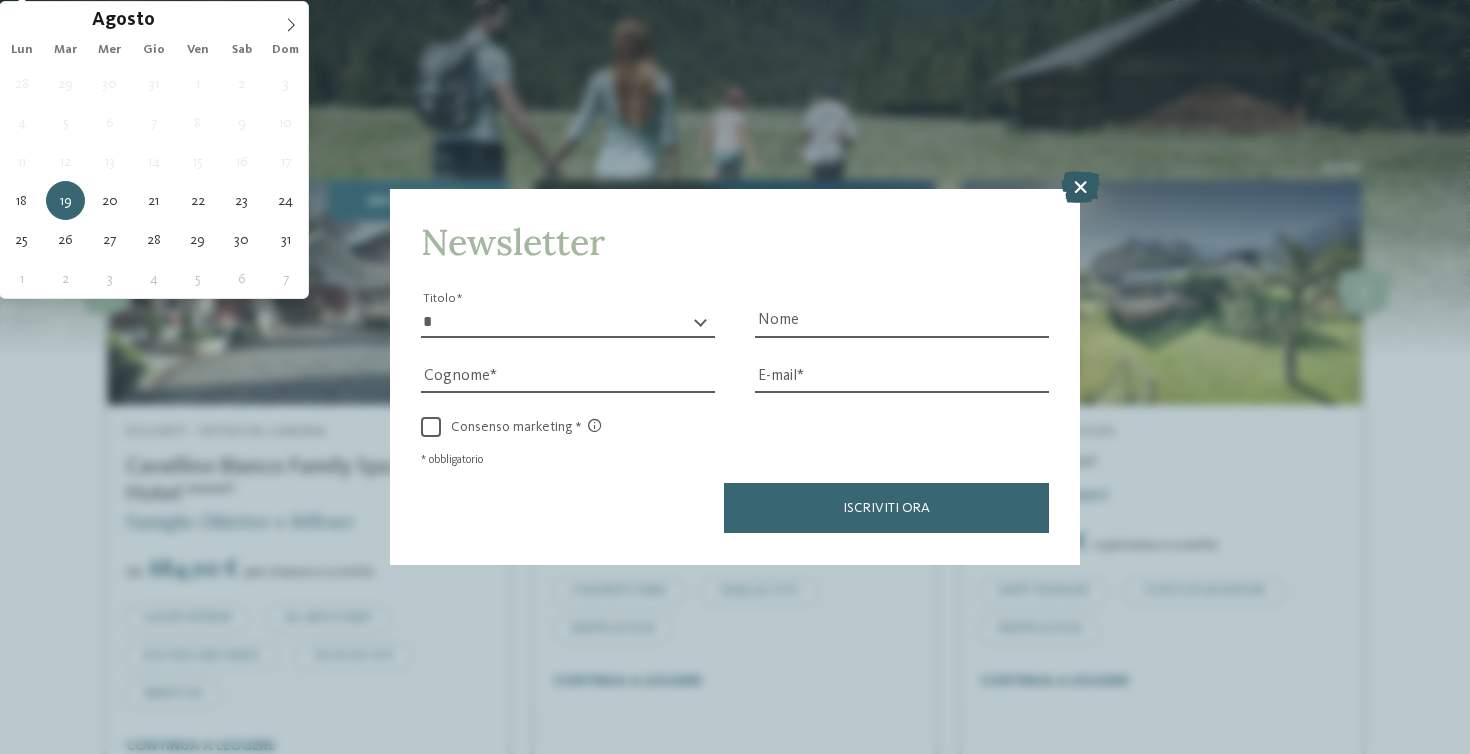 click at bounding box center [1080, 188] 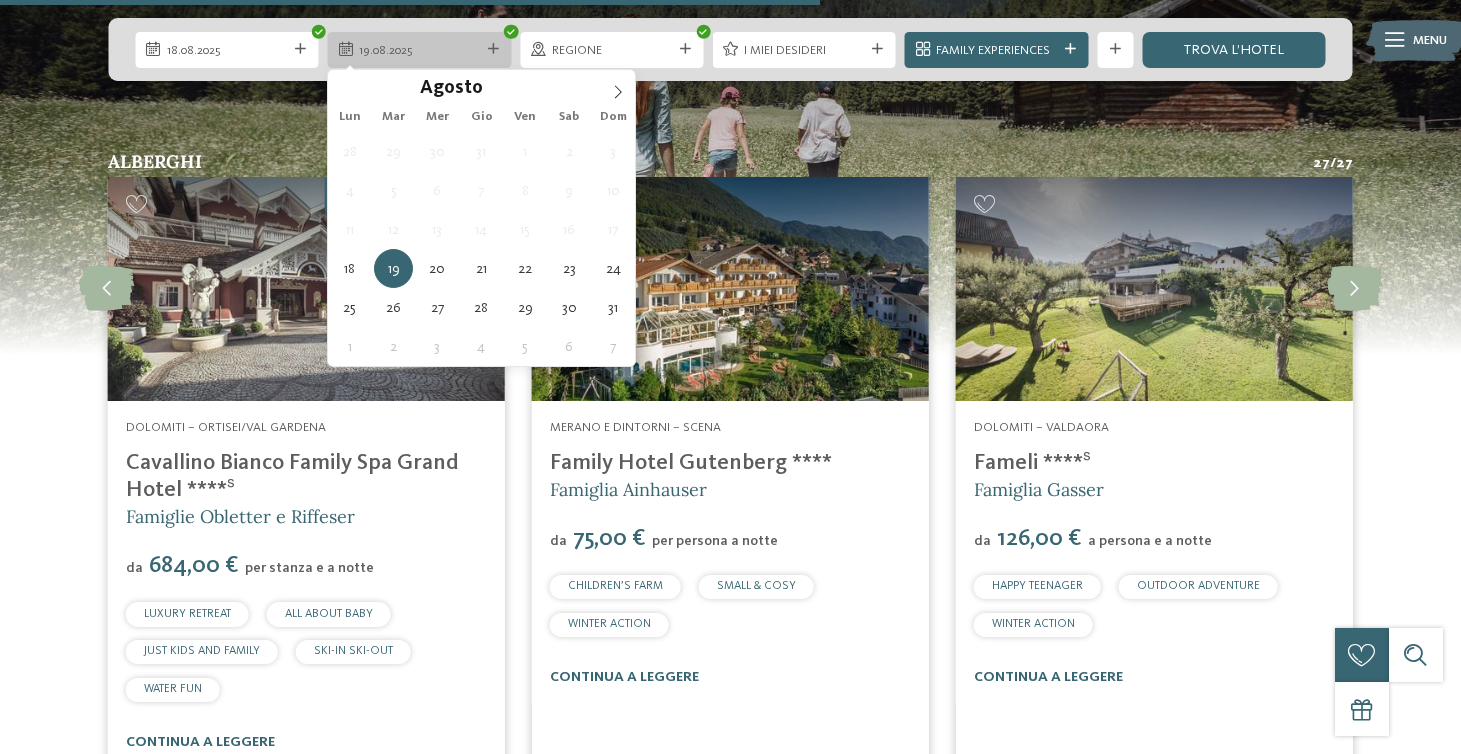 click at bounding box center (493, 49) 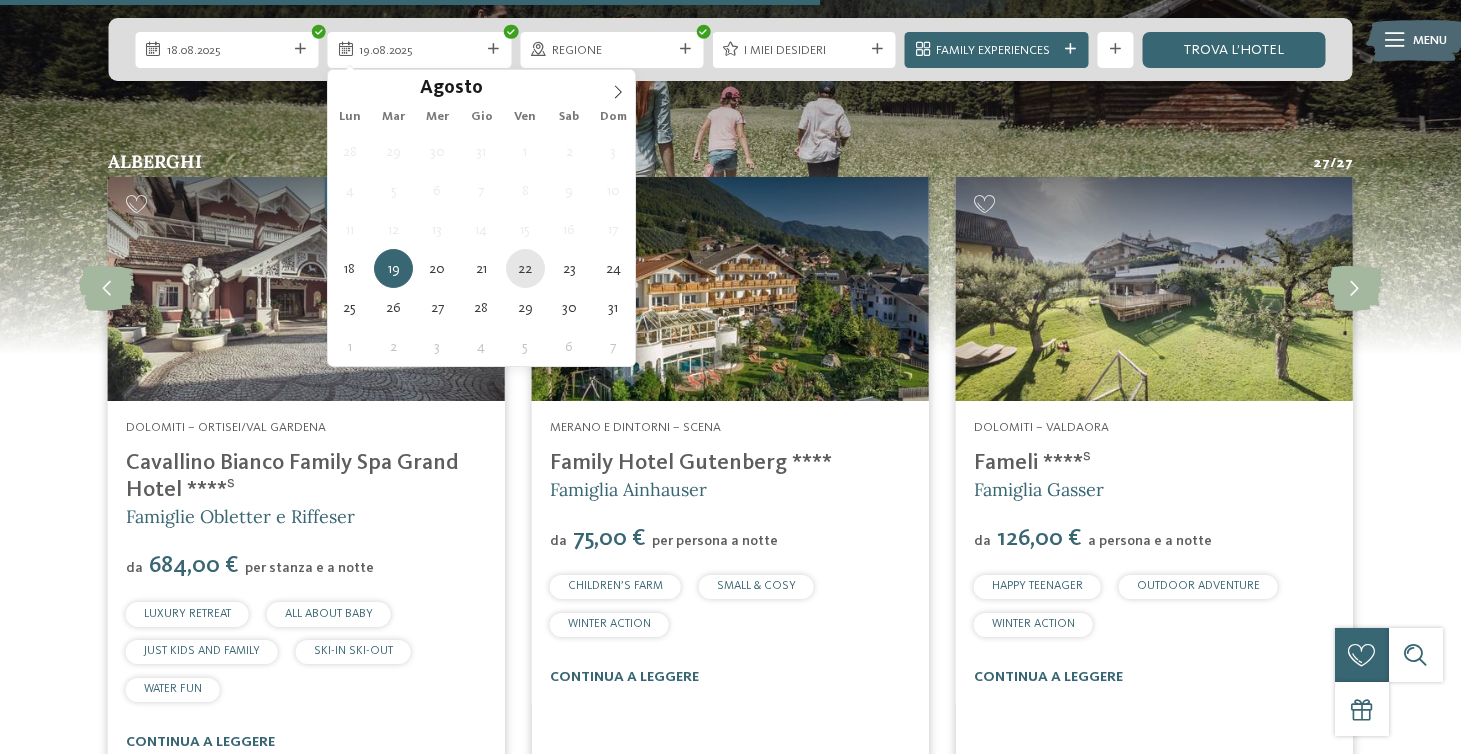 type on "22.08.2025" 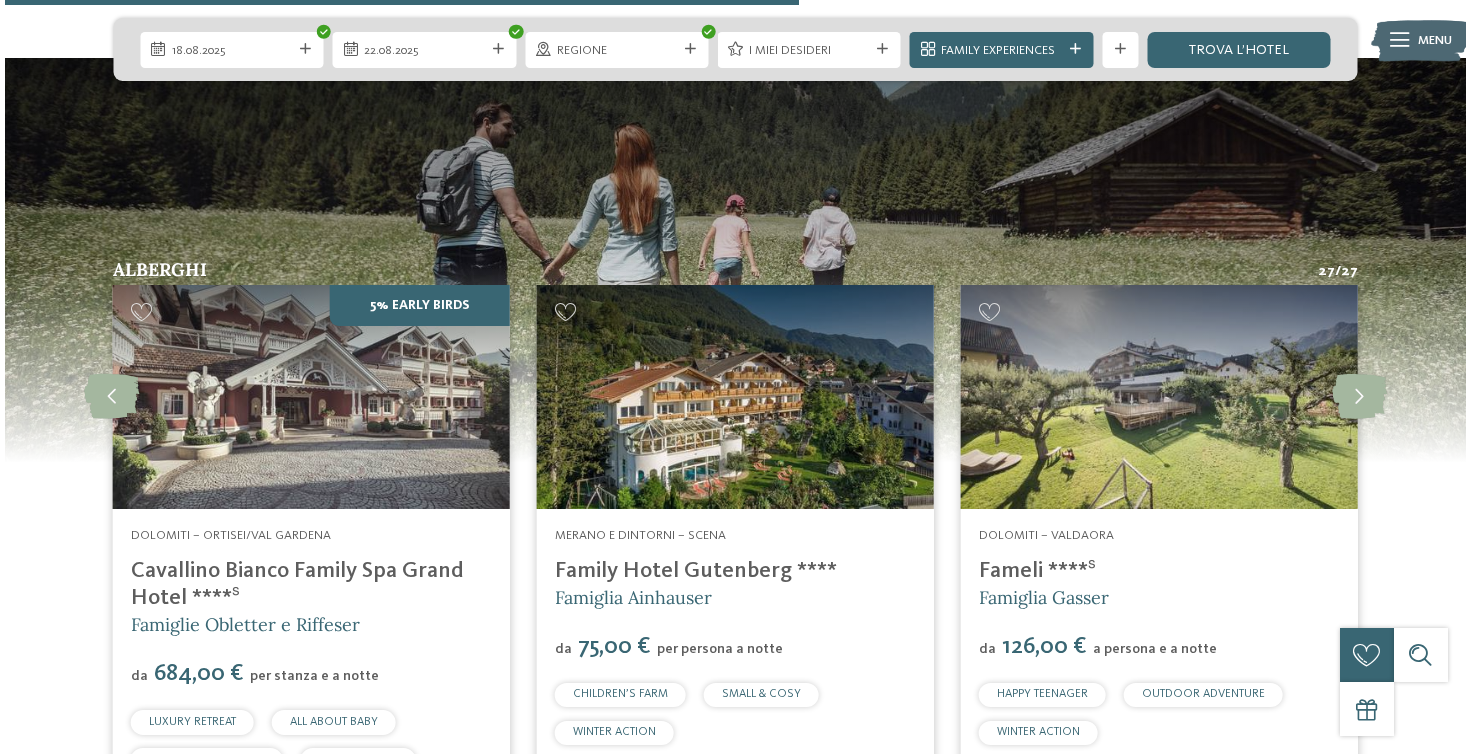 scroll, scrollTop: 4486, scrollLeft: 0, axis: vertical 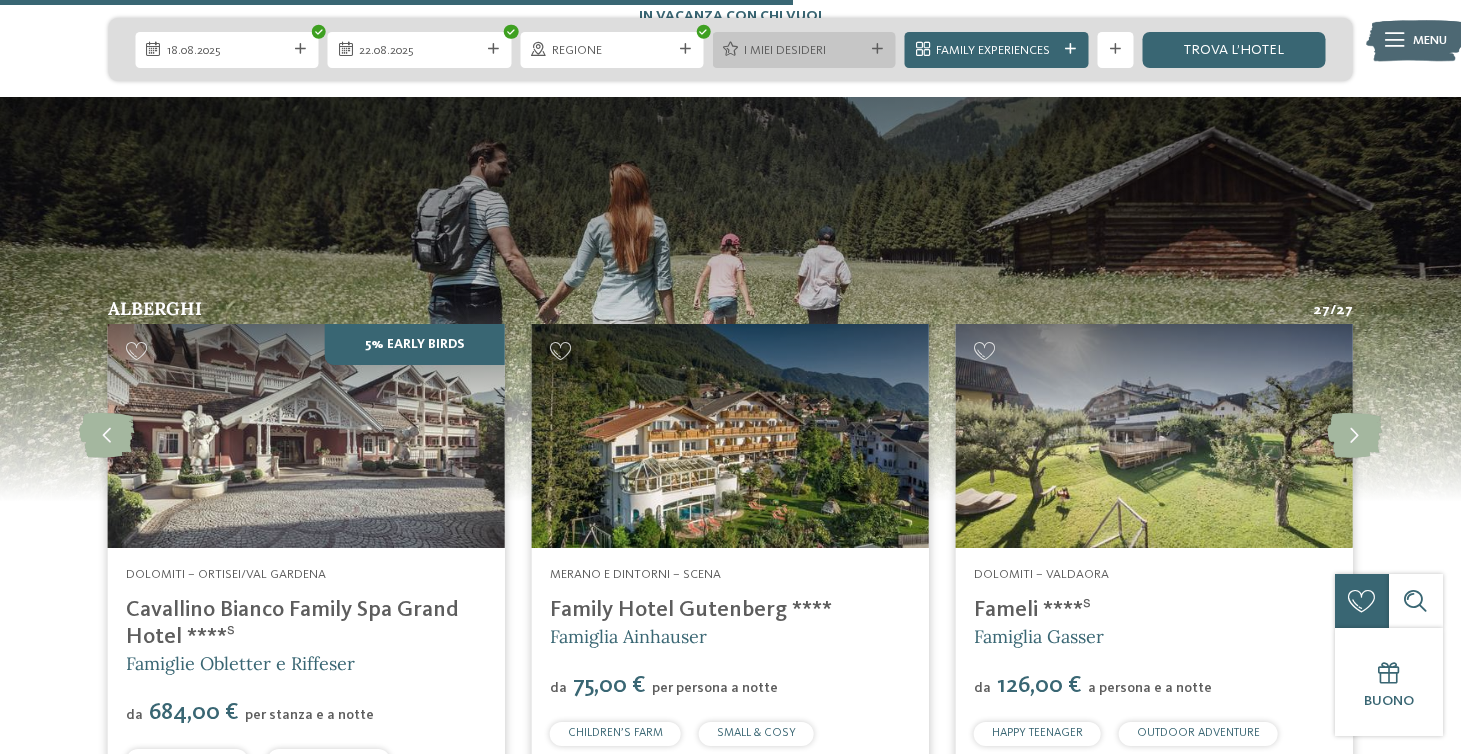click at bounding box center (877, 49) 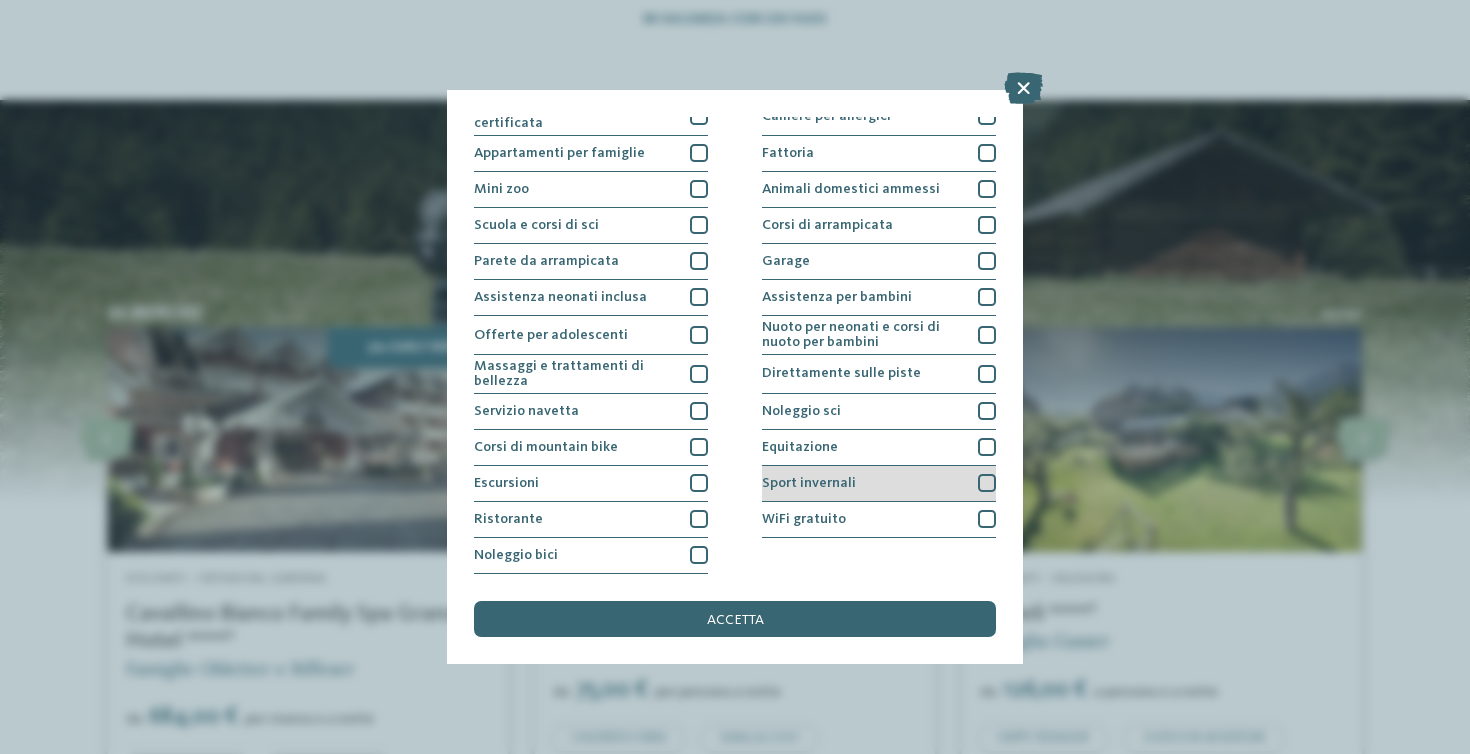 scroll, scrollTop: 257, scrollLeft: 0, axis: vertical 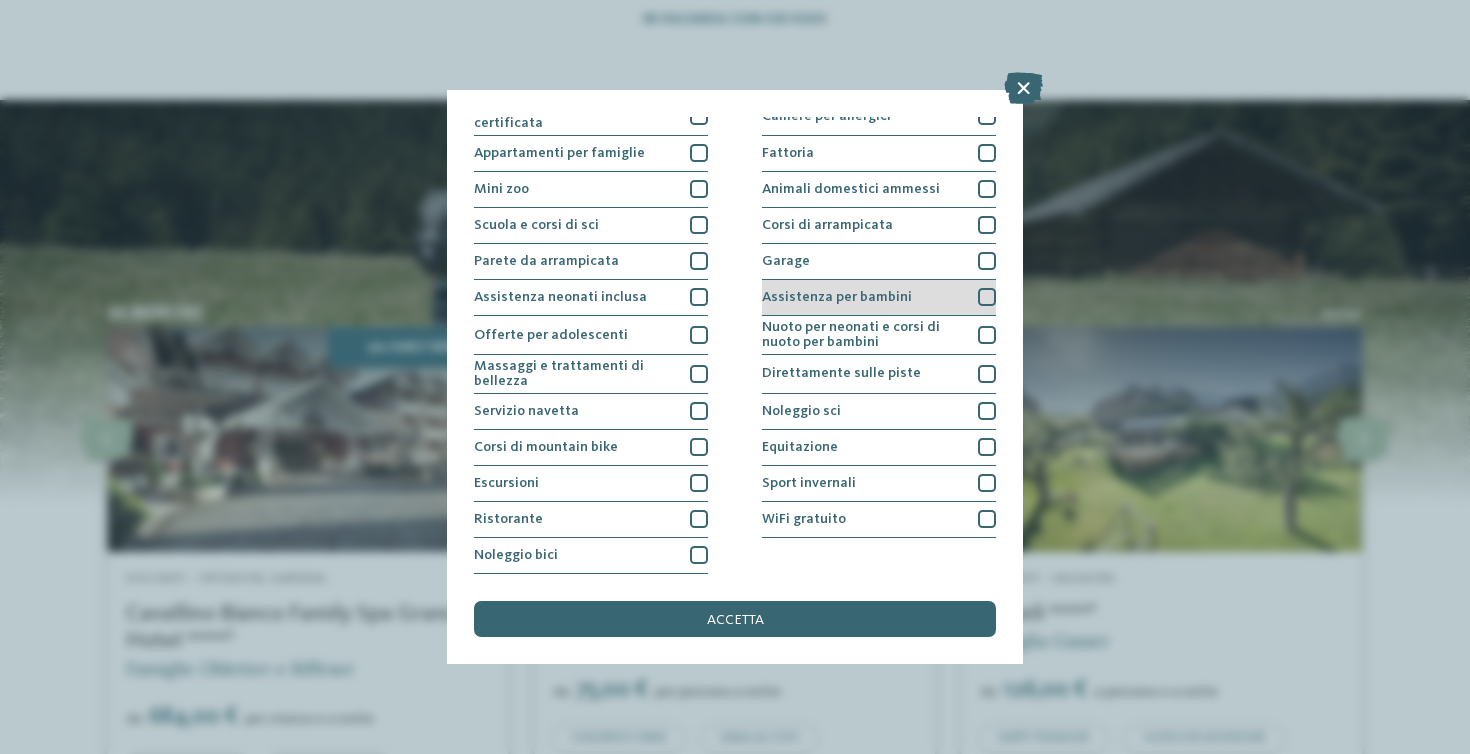 click at bounding box center (987, 297) 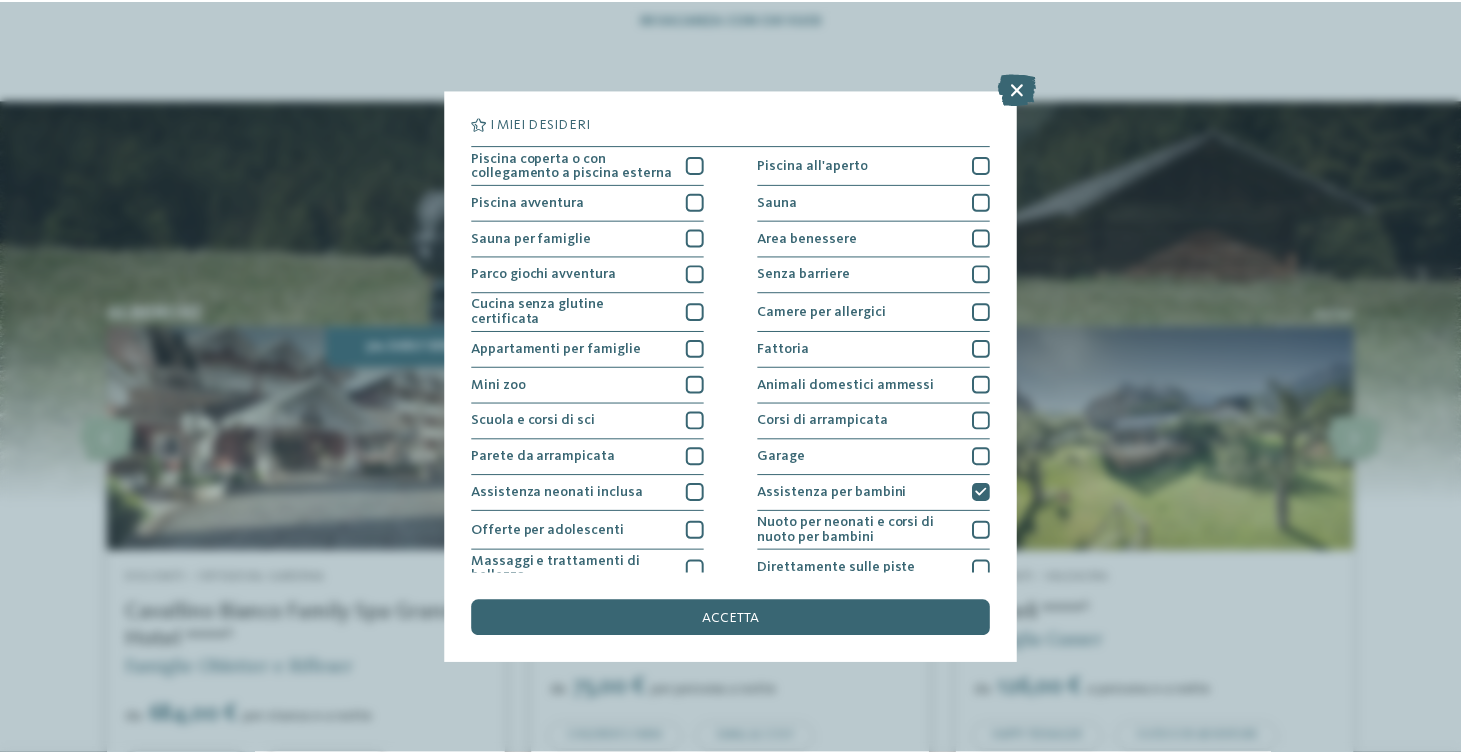 scroll, scrollTop: 0, scrollLeft: 0, axis: both 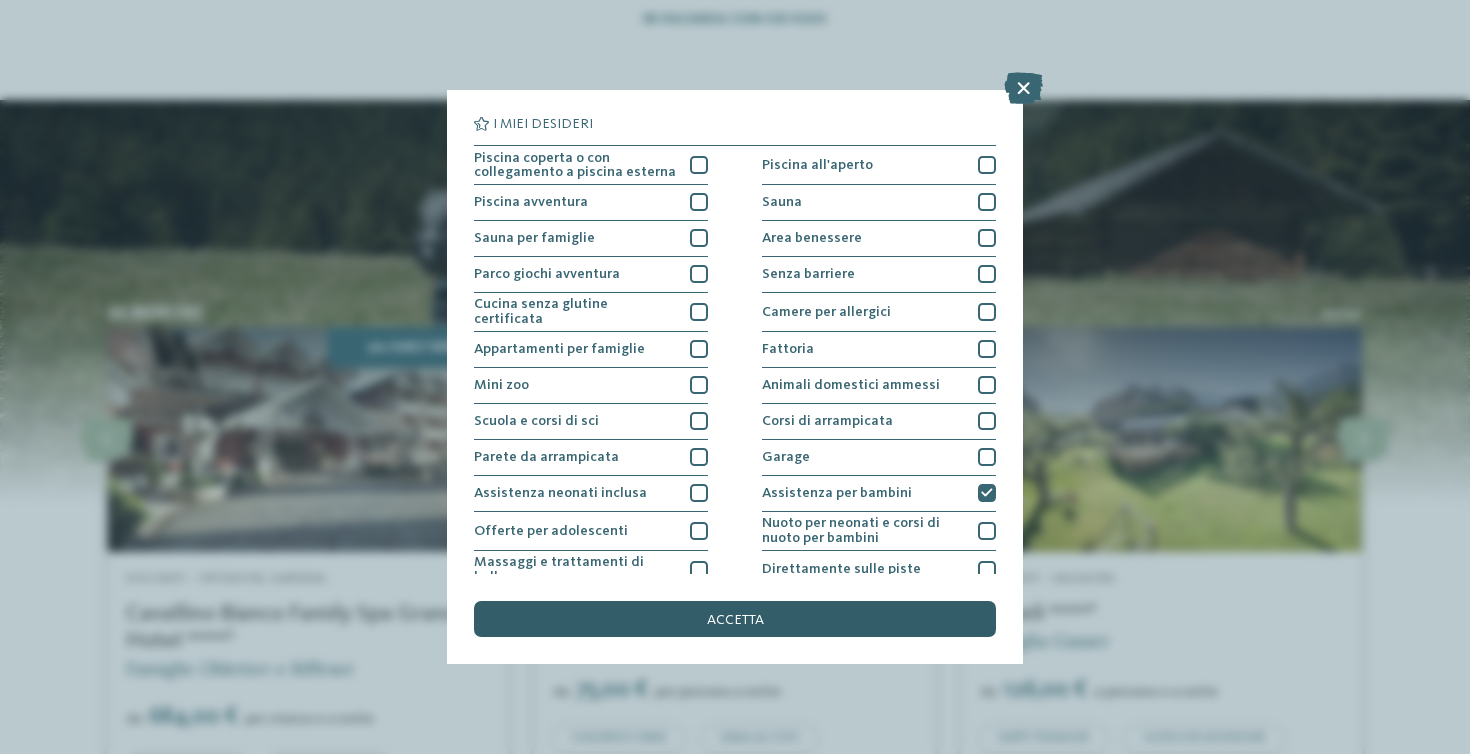 click on "accetta" at bounding box center [735, 620] 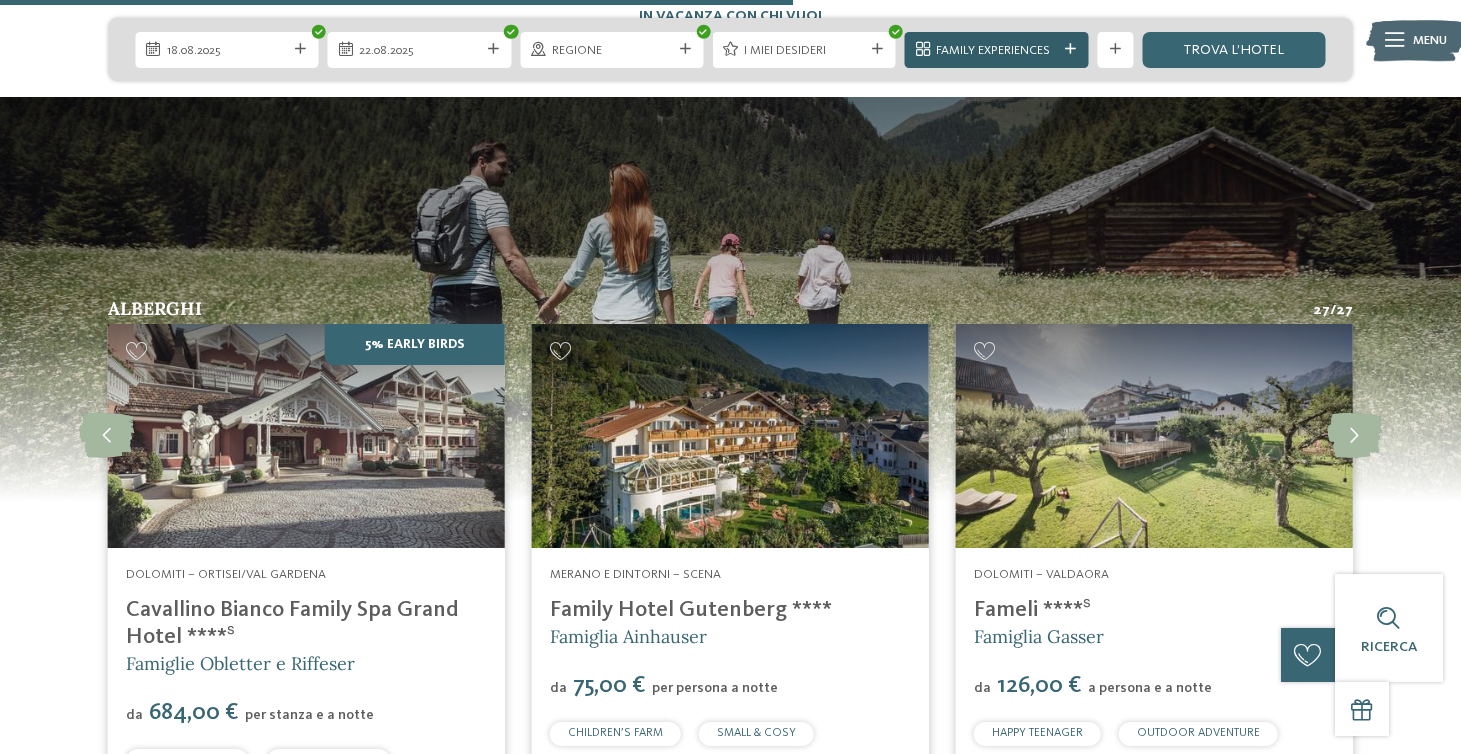 click at bounding box center (1070, 49) 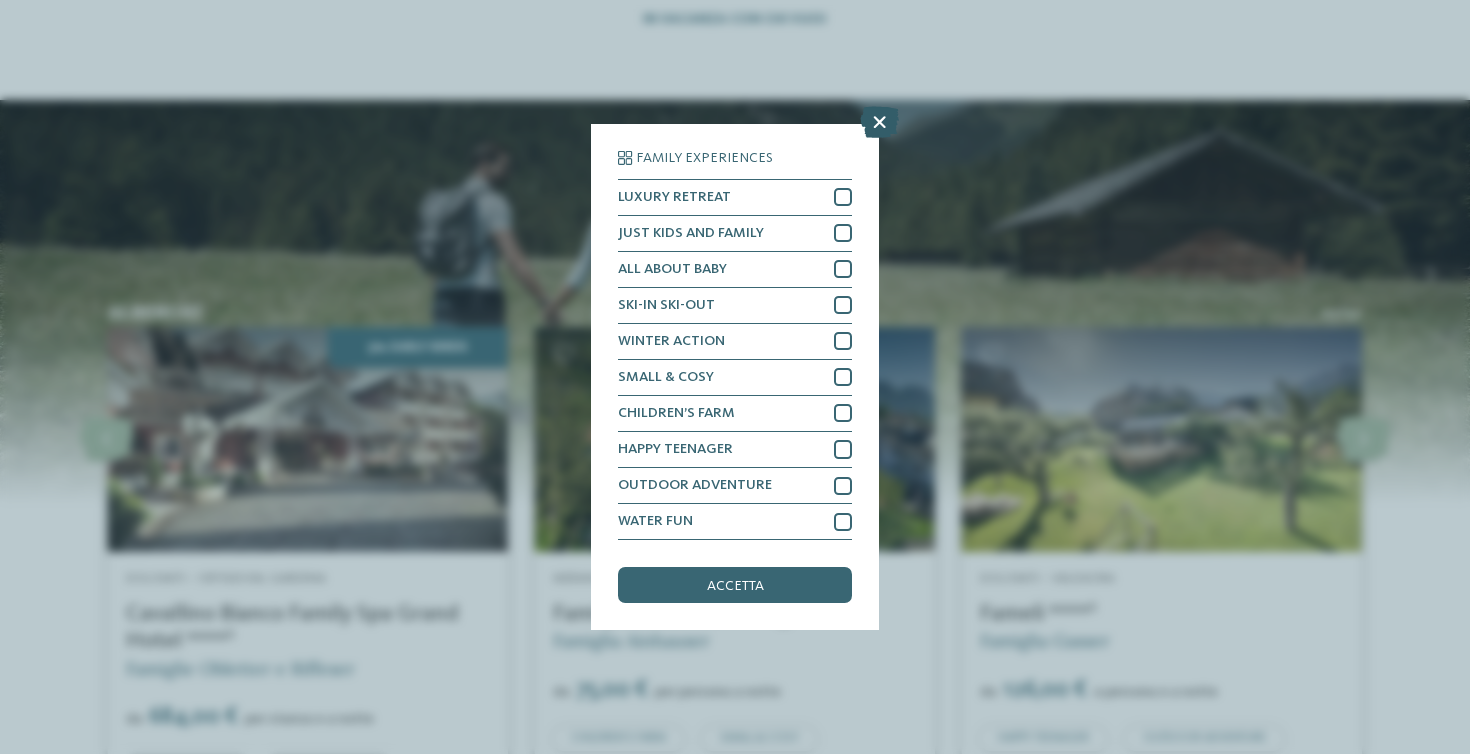 click at bounding box center (879, 122) 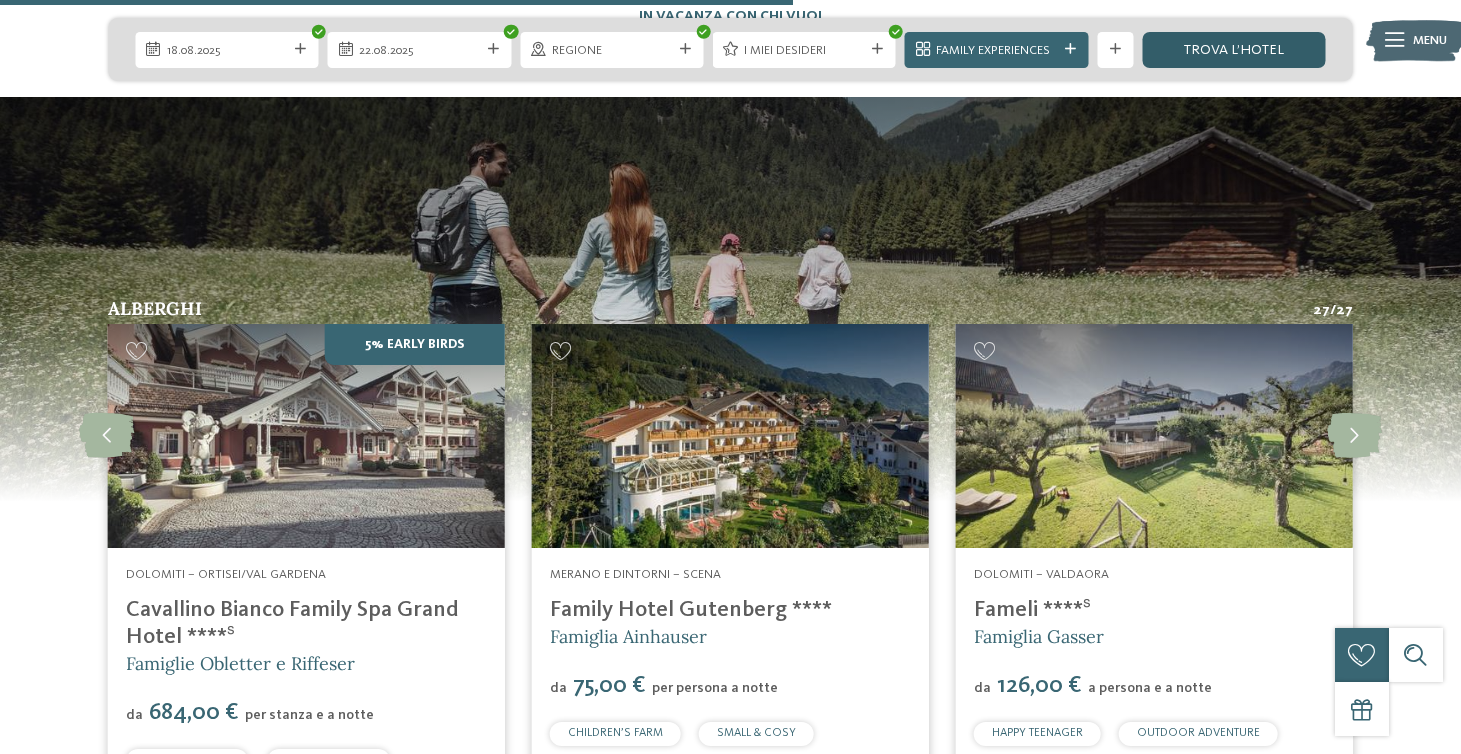 click on "trova l’hotel" at bounding box center (1233, 50) 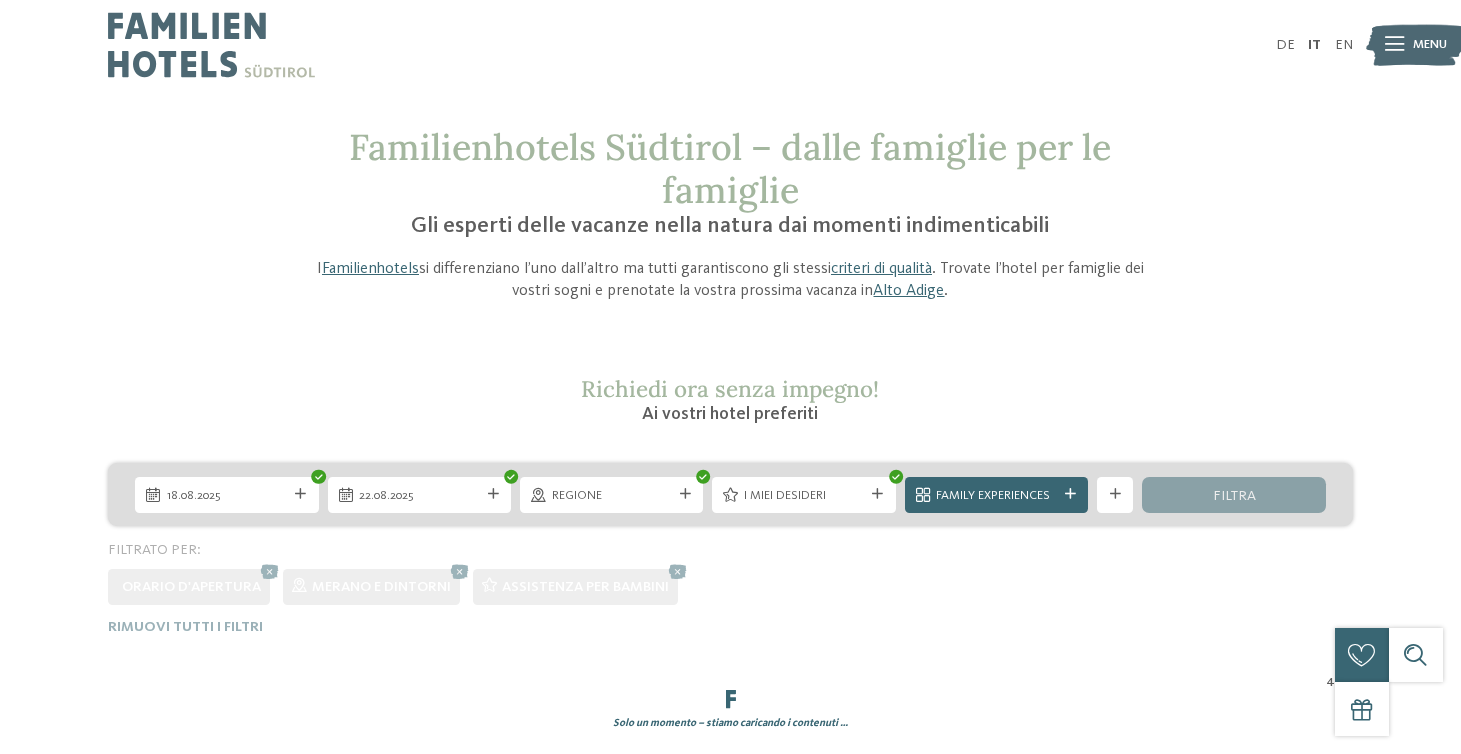 scroll, scrollTop: 0, scrollLeft: 0, axis: both 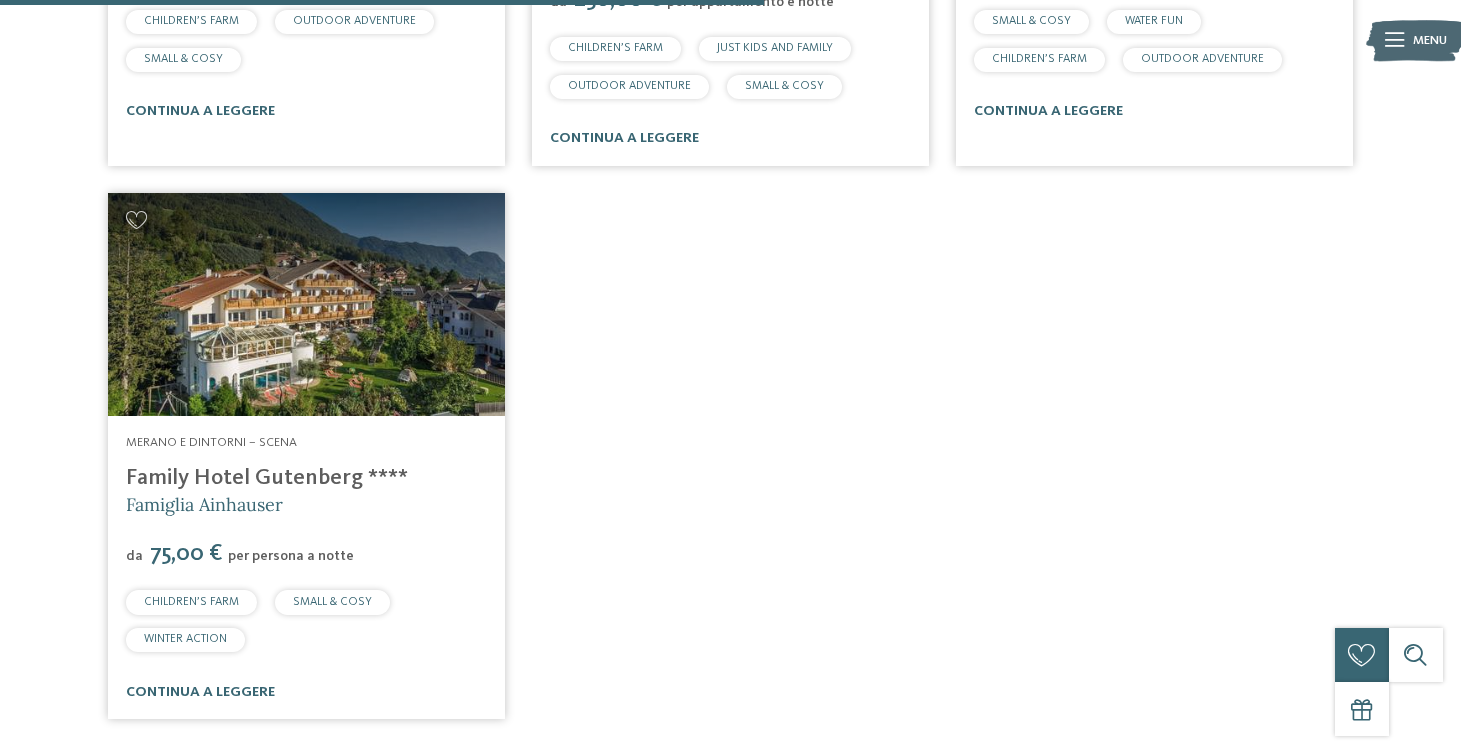 click at bounding box center [306, 304] 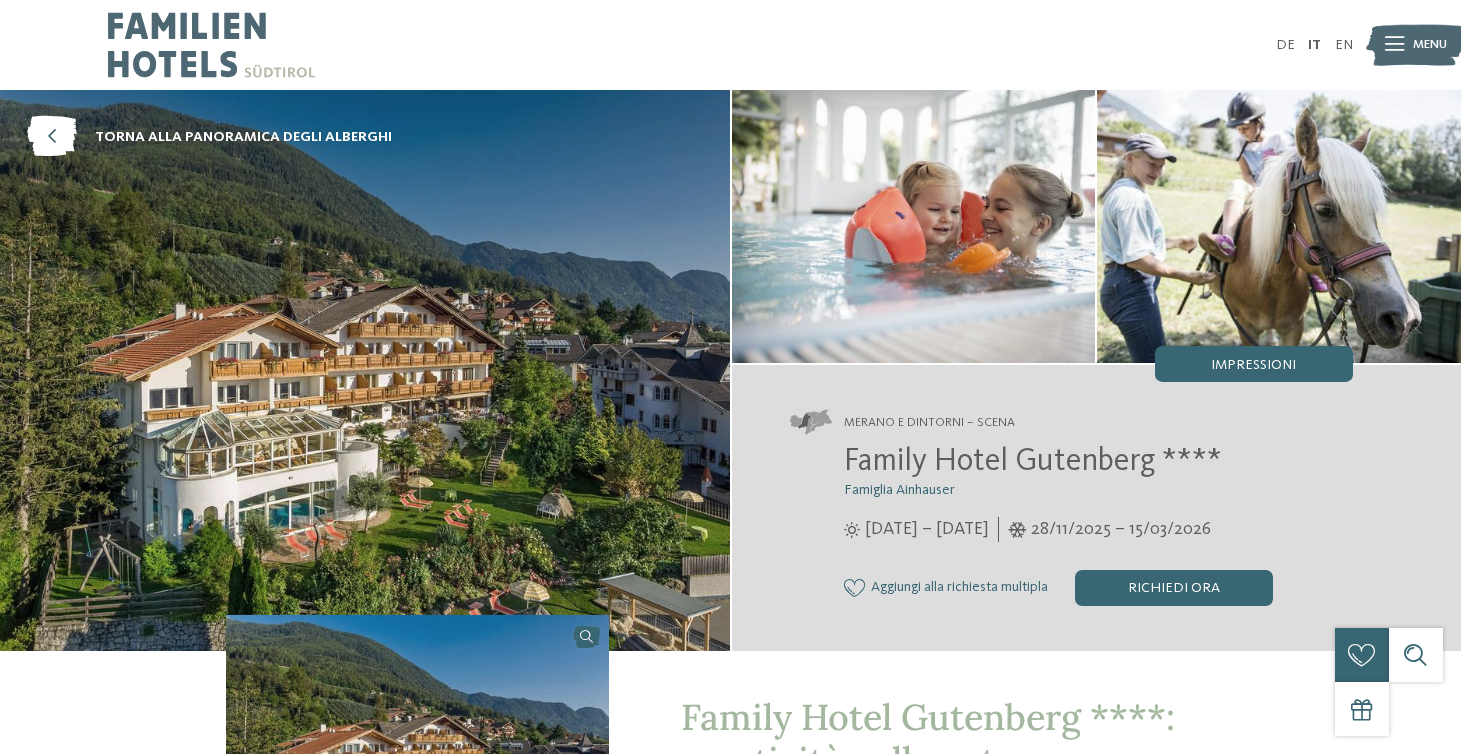 scroll, scrollTop: 0, scrollLeft: 0, axis: both 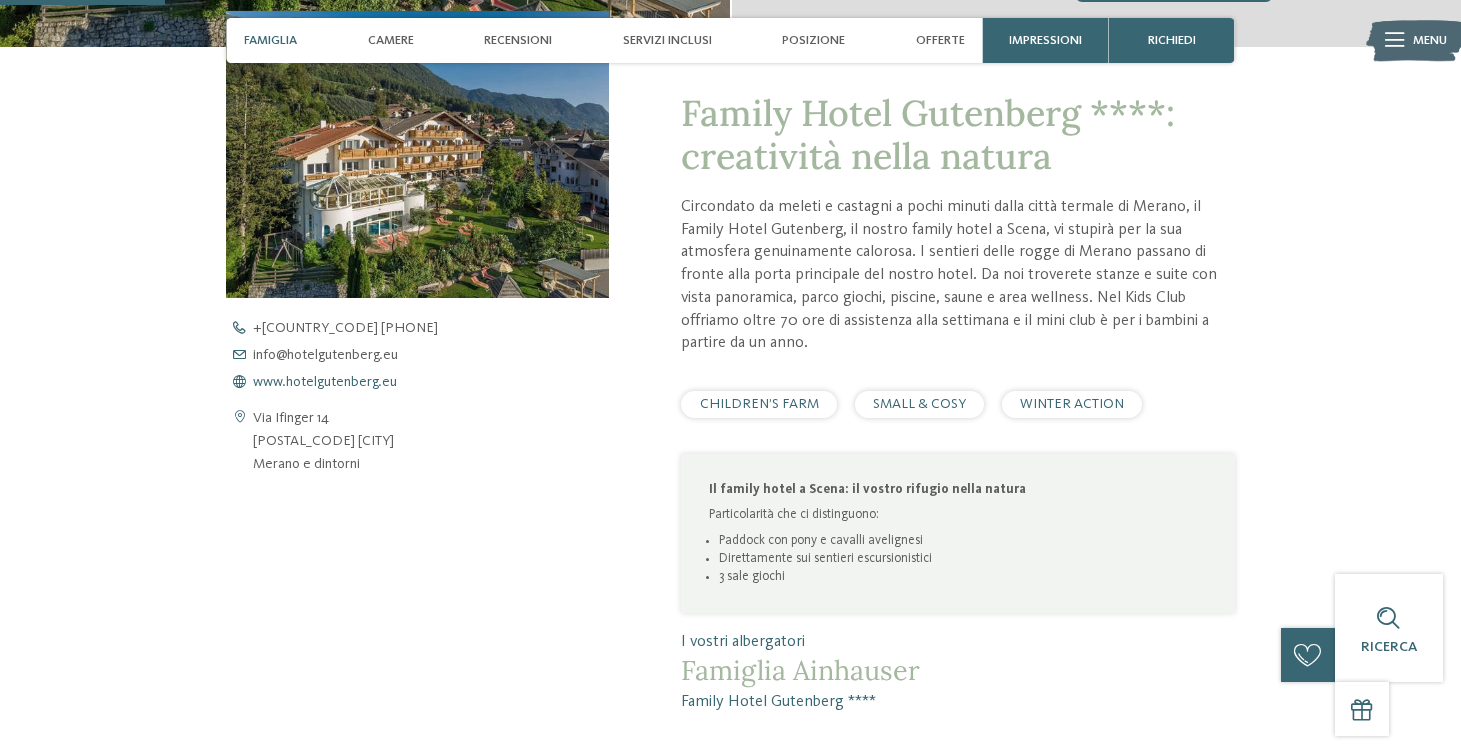 click on "www.hotelgutenberg.eu" at bounding box center [325, 382] 